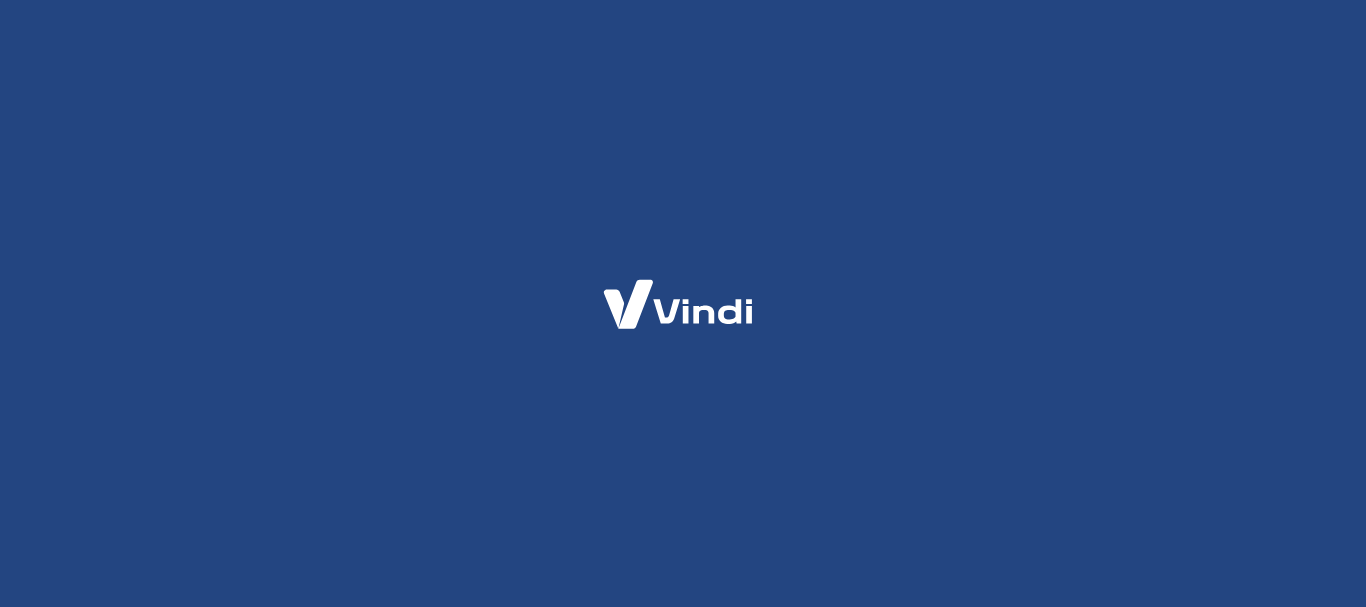 scroll, scrollTop: 0, scrollLeft: 0, axis: both 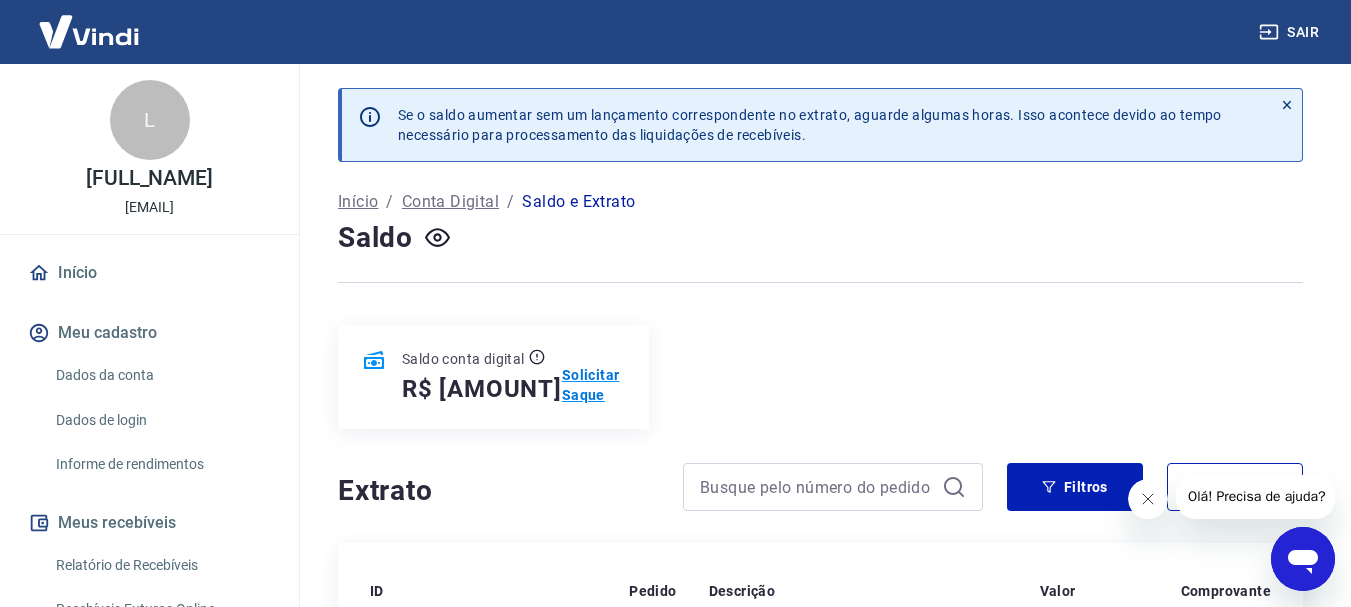 click on "Solicitar Saque" at bounding box center [593, 385] 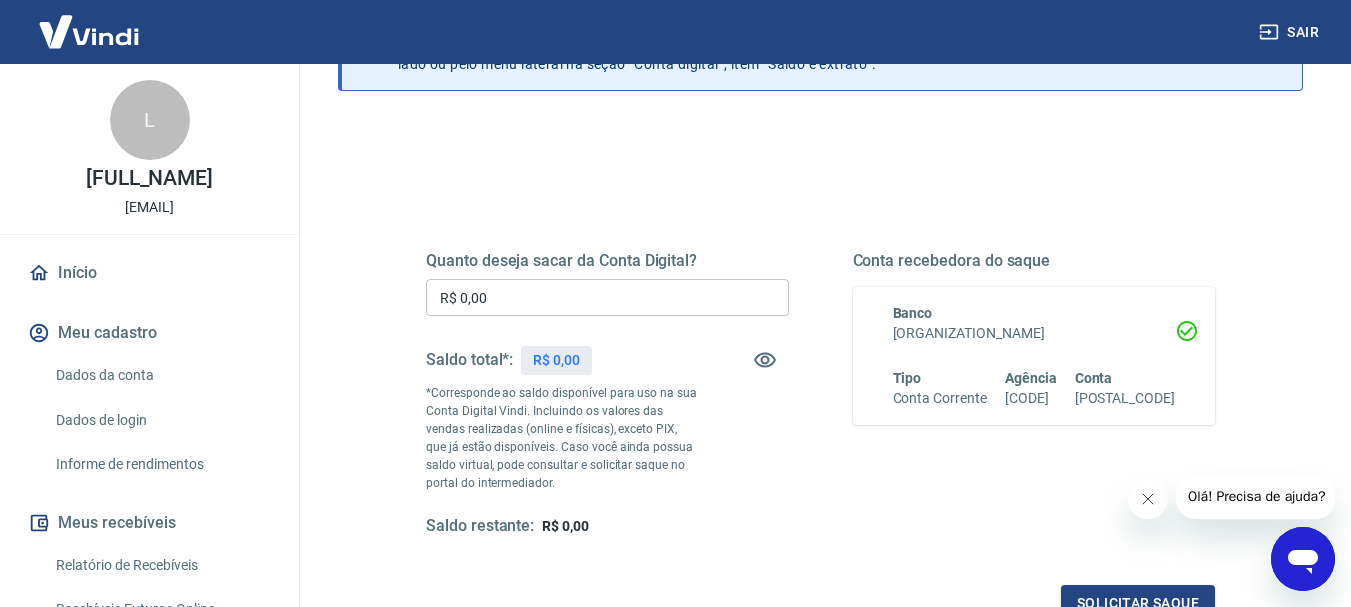scroll, scrollTop: 200, scrollLeft: 0, axis: vertical 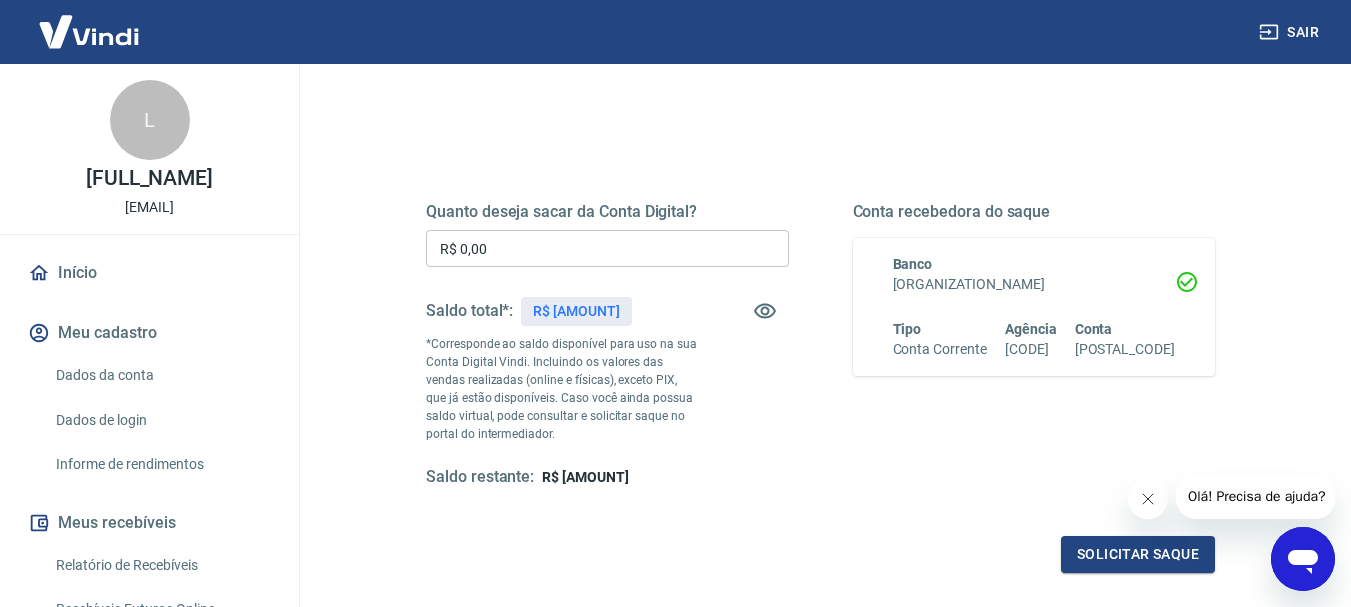 click on "R$ 0,00" at bounding box center [607, 248] 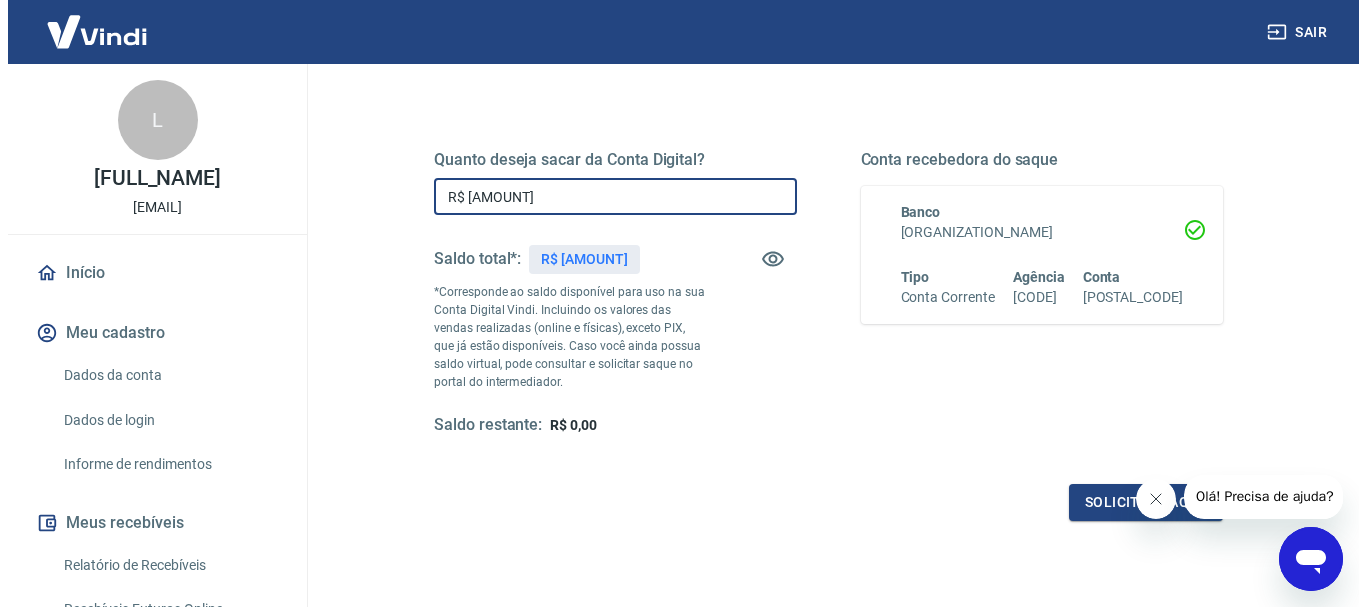 scroll, scrollTop: 300, scrollLeft: 0, axis: vertical 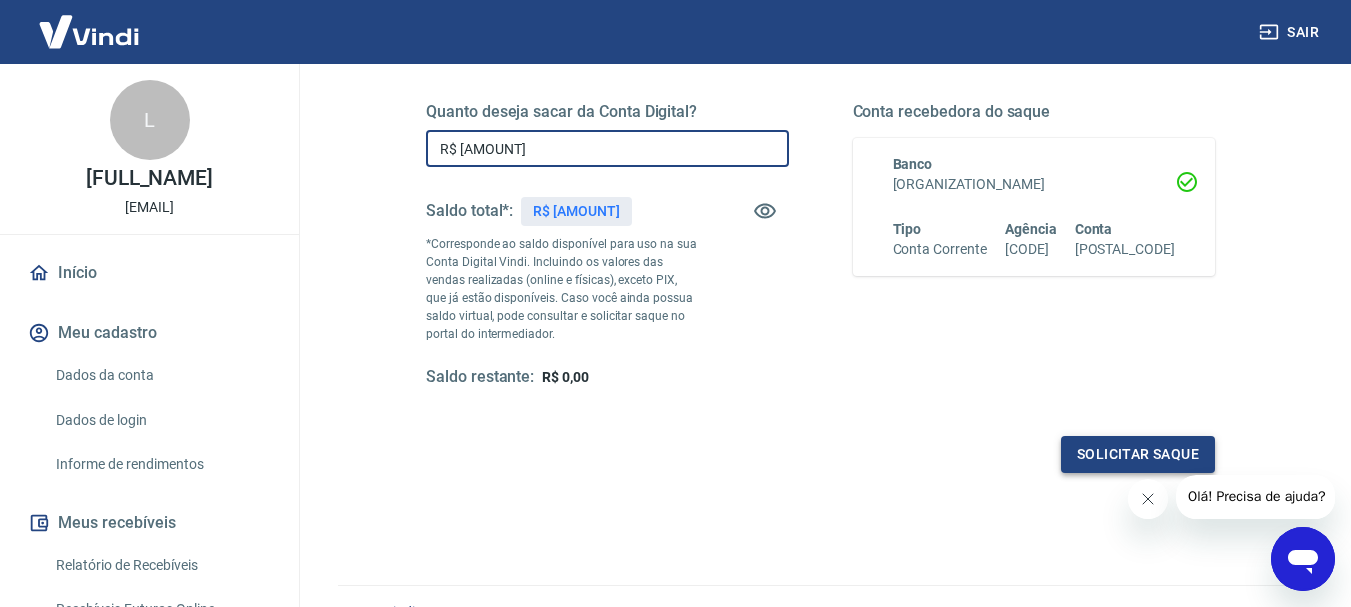 type on "R$ [AMOUNT]" 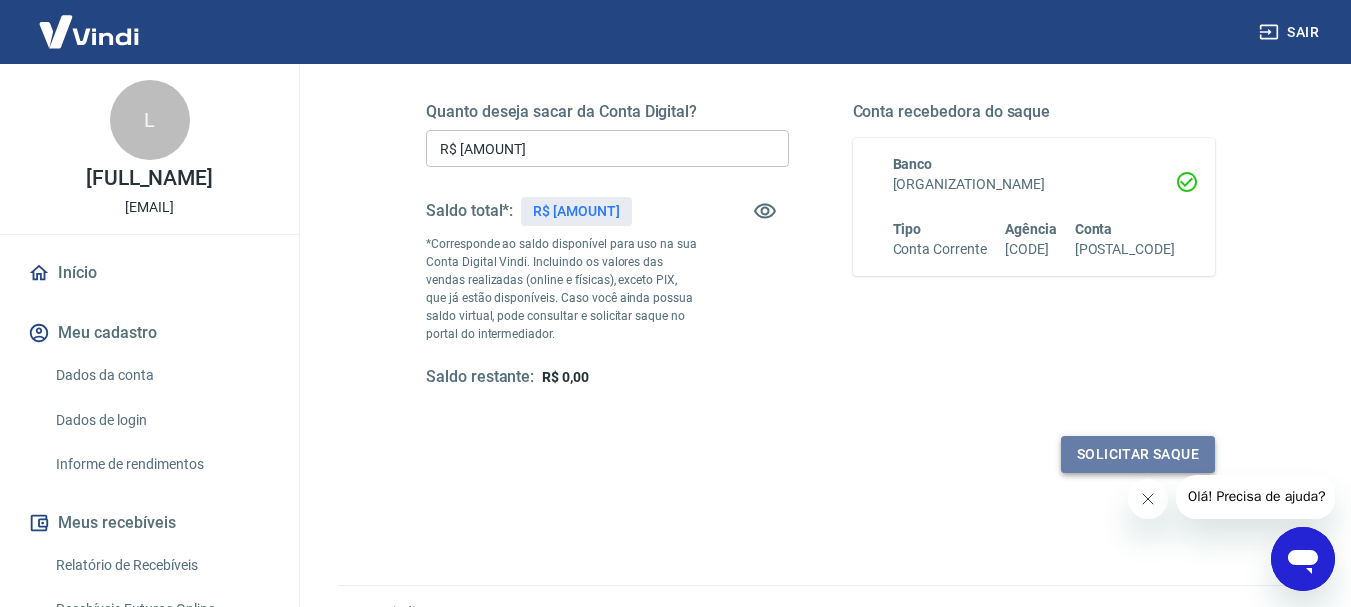 click on "Solicitar saque" at bounding box center [1138, 454] 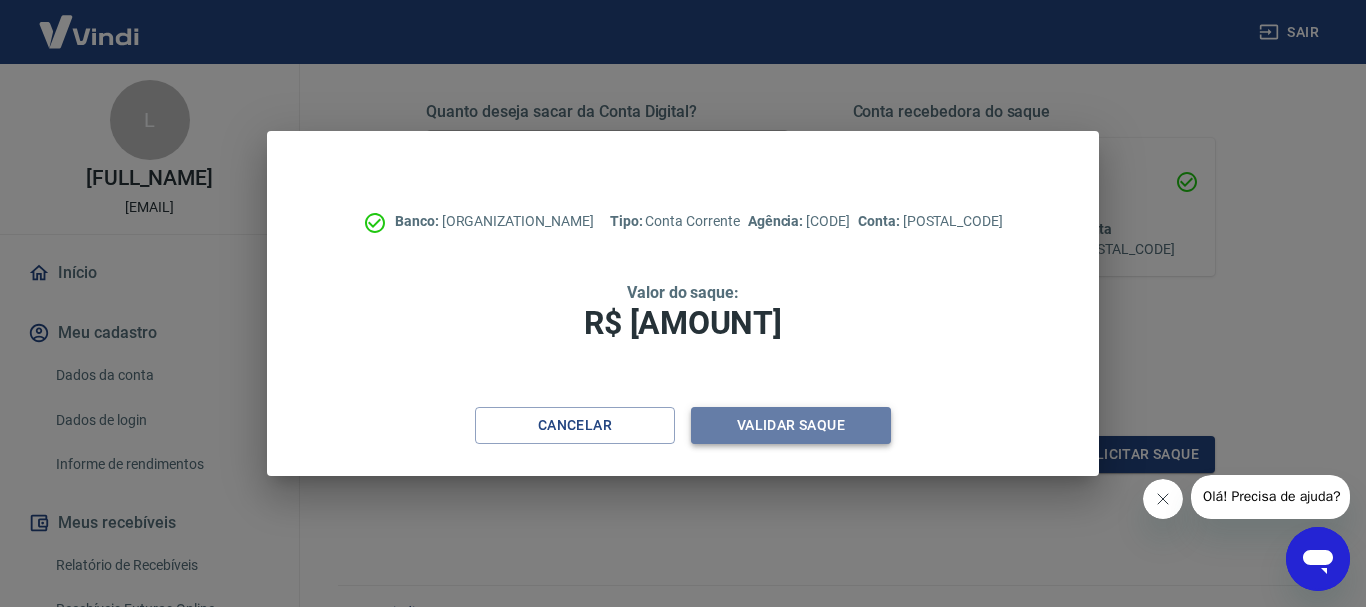 click on "Validar saque" at bounding box center [791, 425] 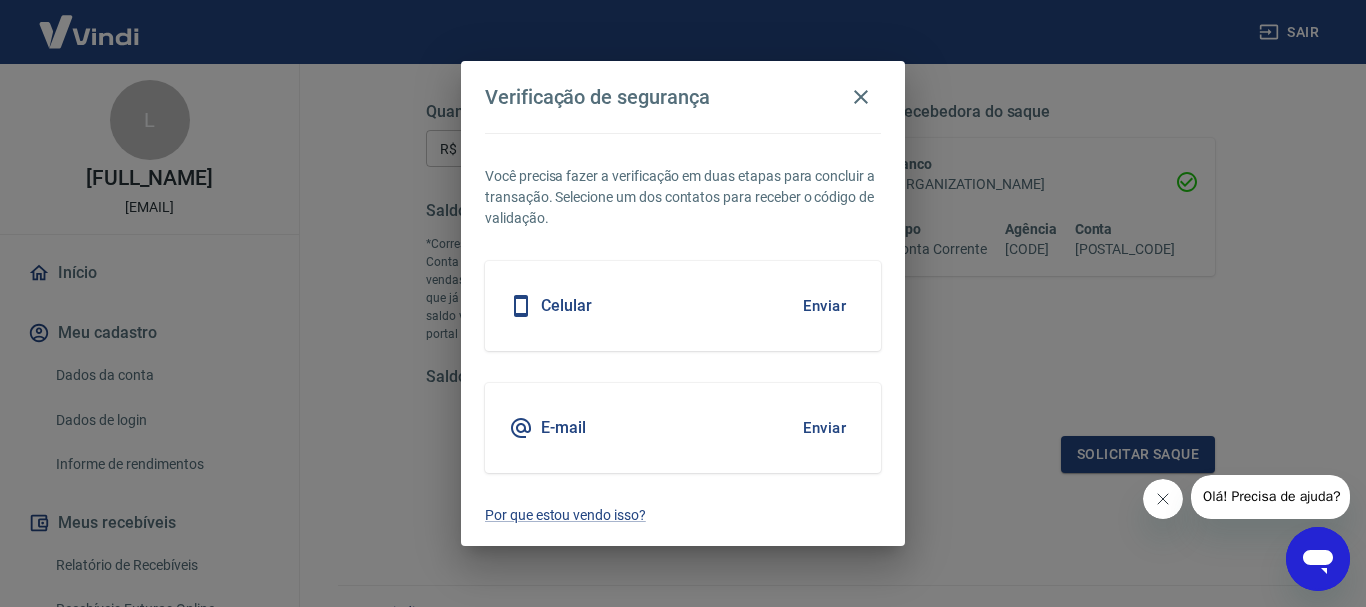 click on "Enviar" at bounding box center (824, 306) 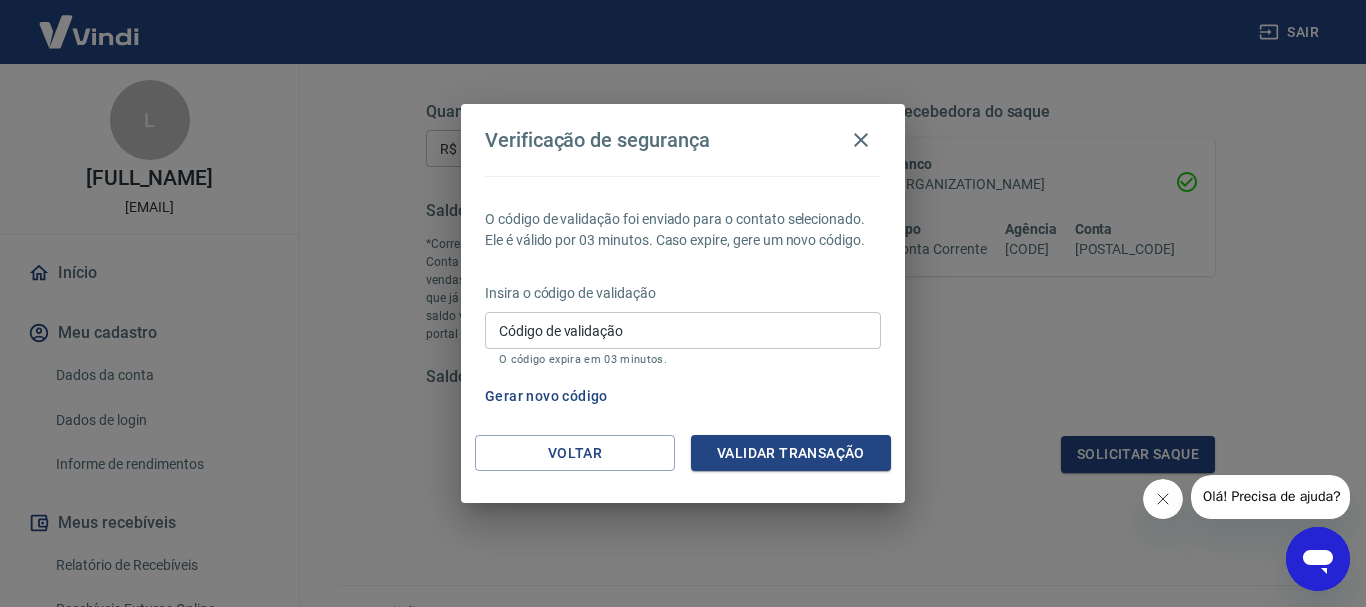 click on "Código de validação" at bounding box center (683, 330) 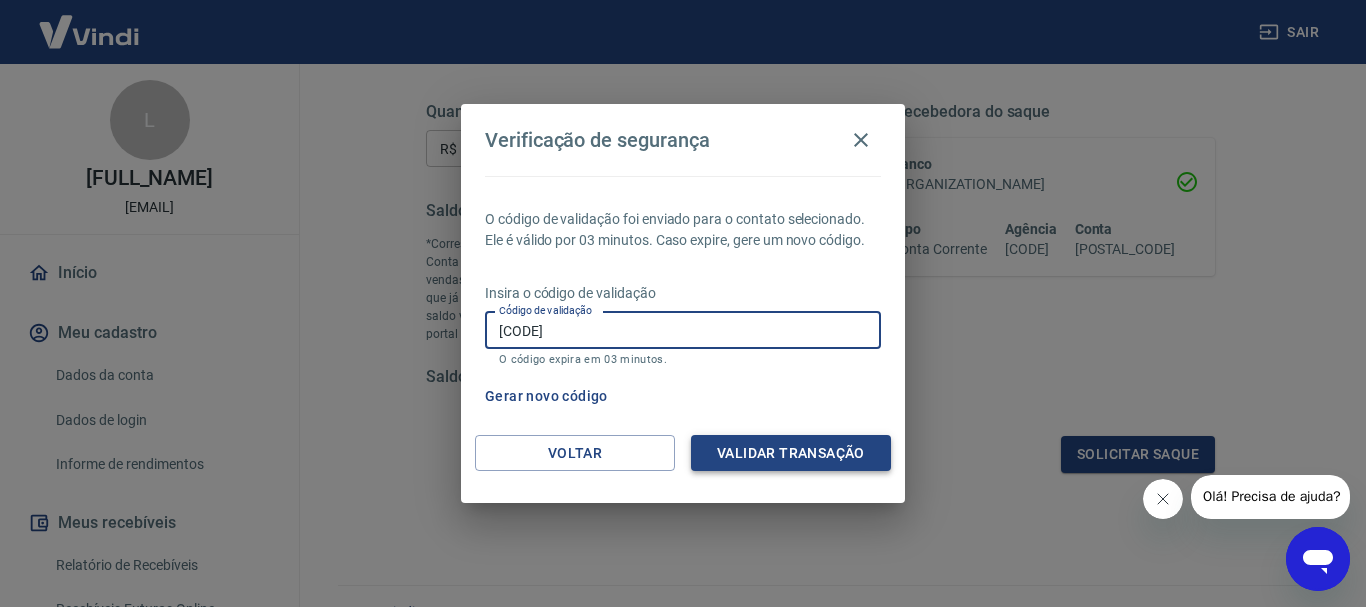 type on "[CODE]" 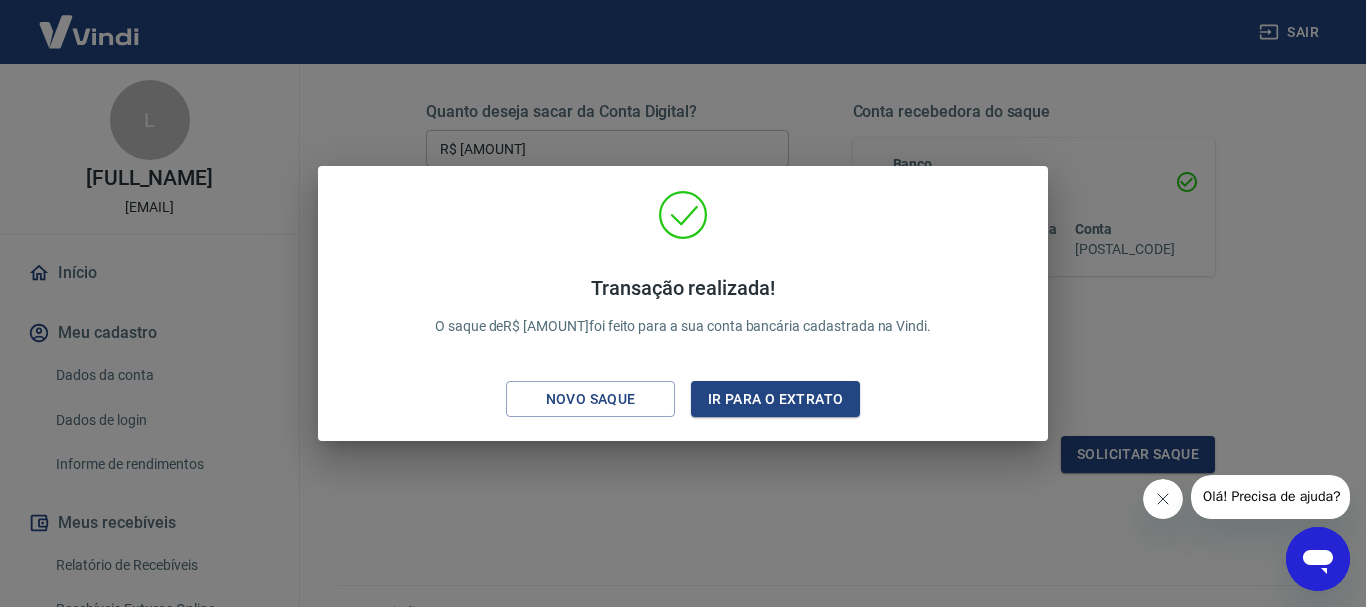 click at bounding box center (1162, 499) 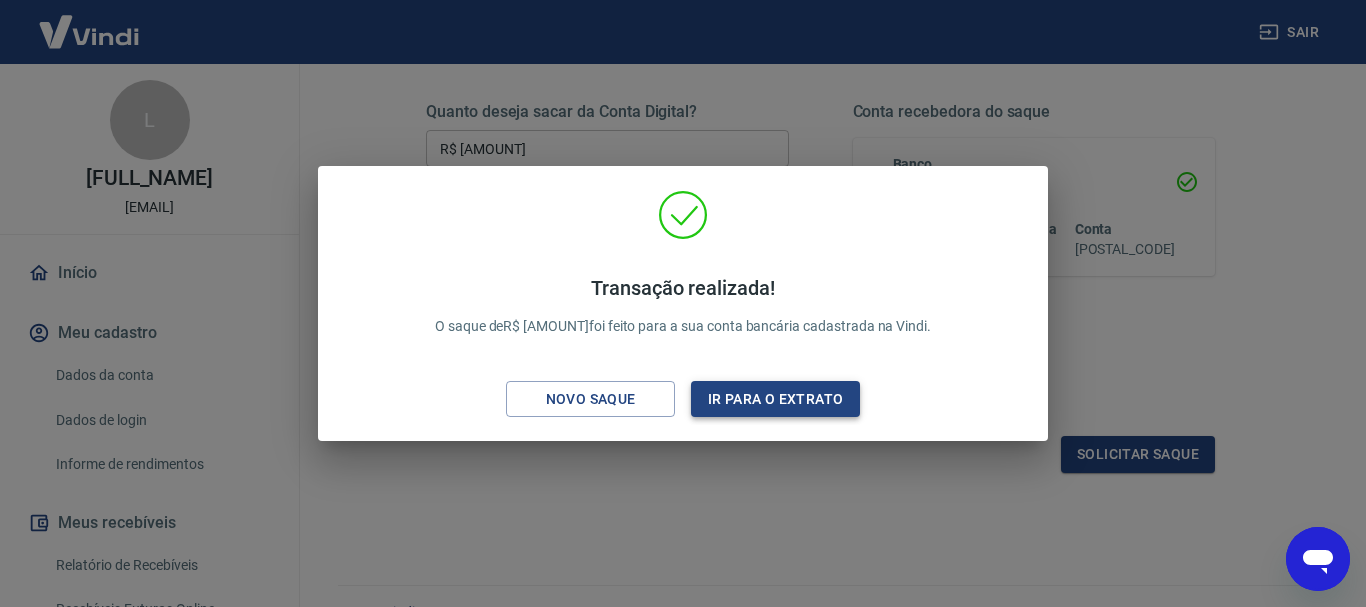click on "Ir para o extrato" at bounding box center [775, 399] 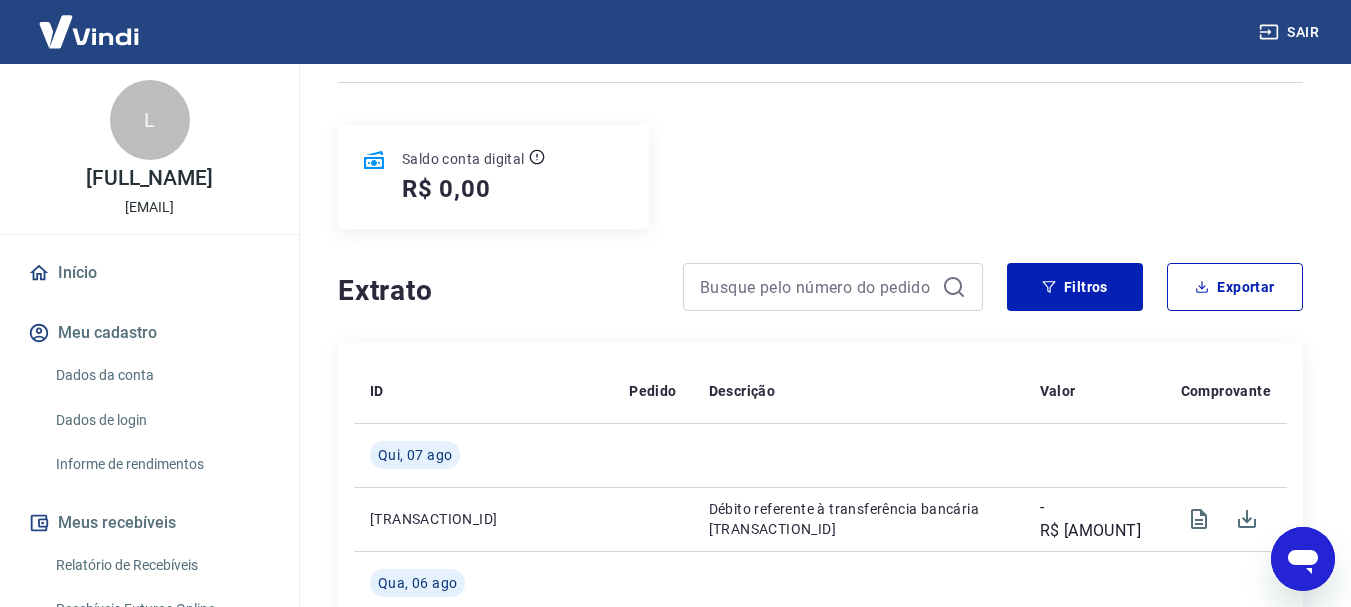 scroll, scrollTop: 0, scrollLeft: 0, axis: both 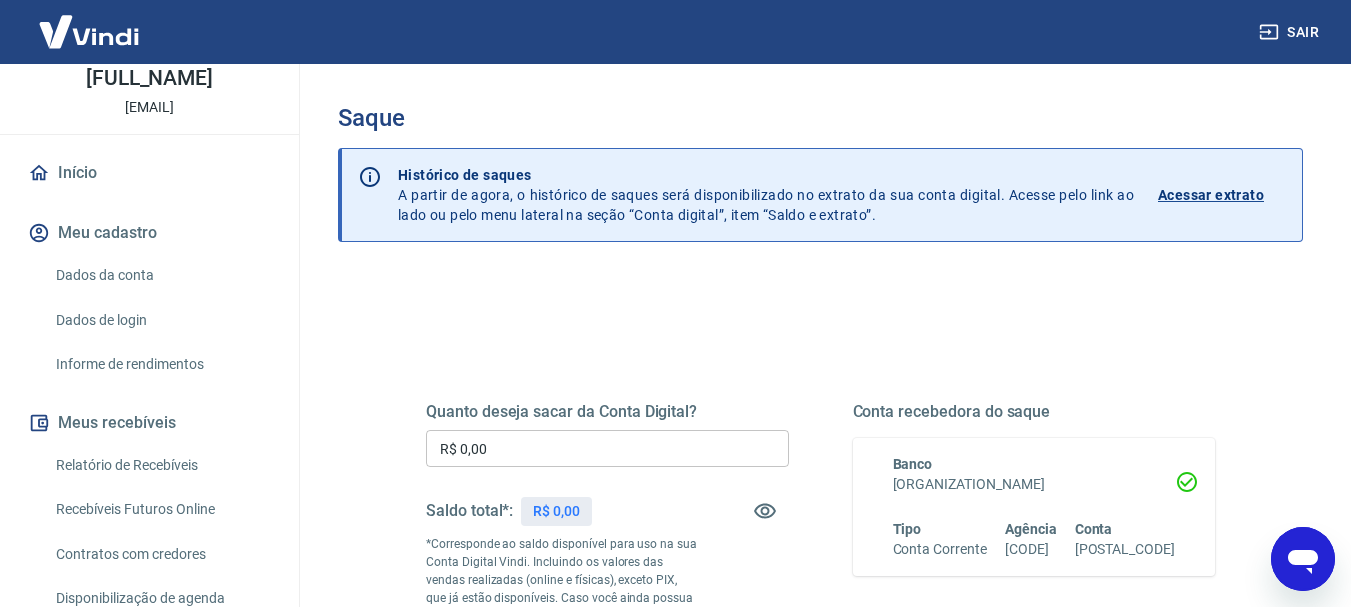 click on "Relatório de Recebíveis" at bounding box center (161, 465) 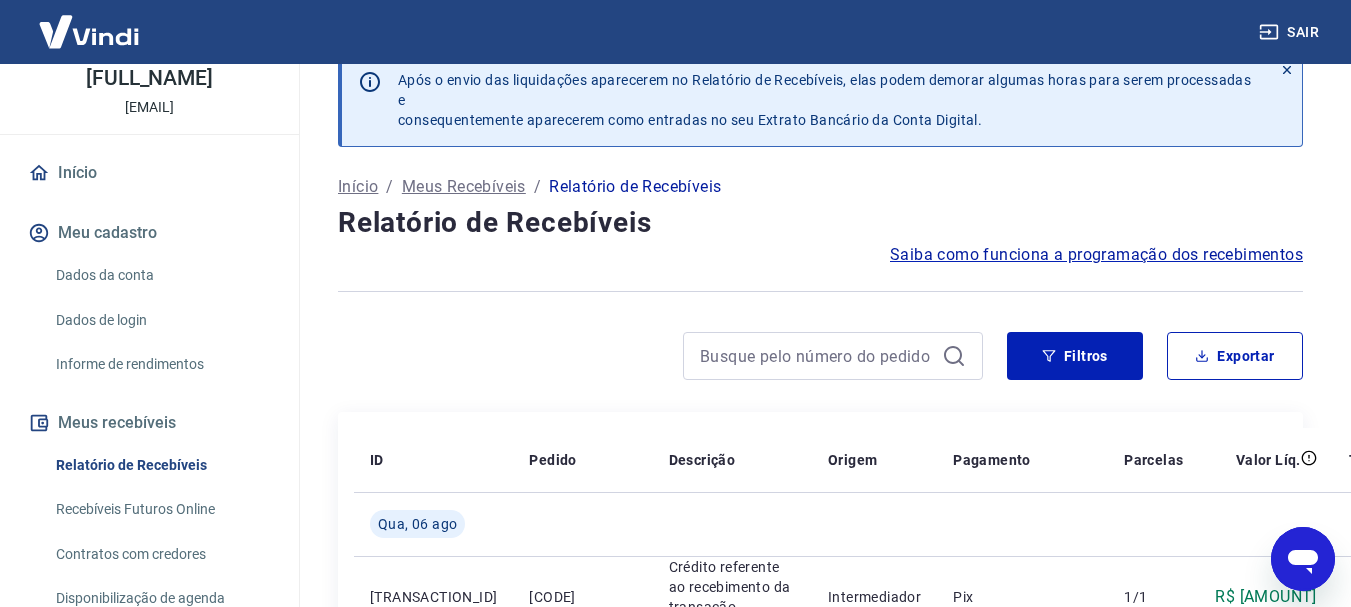 scroll, scrollTop: 0, scrollLeft: 0, axis: both 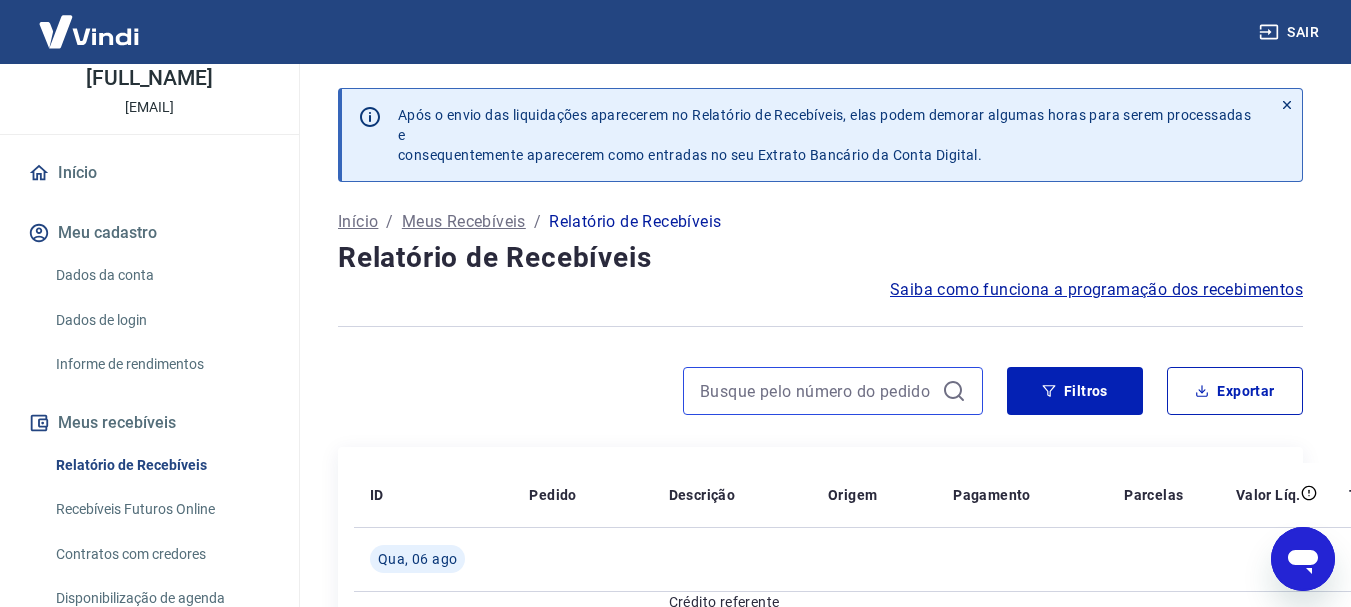 click at bounding box center (817, 391) 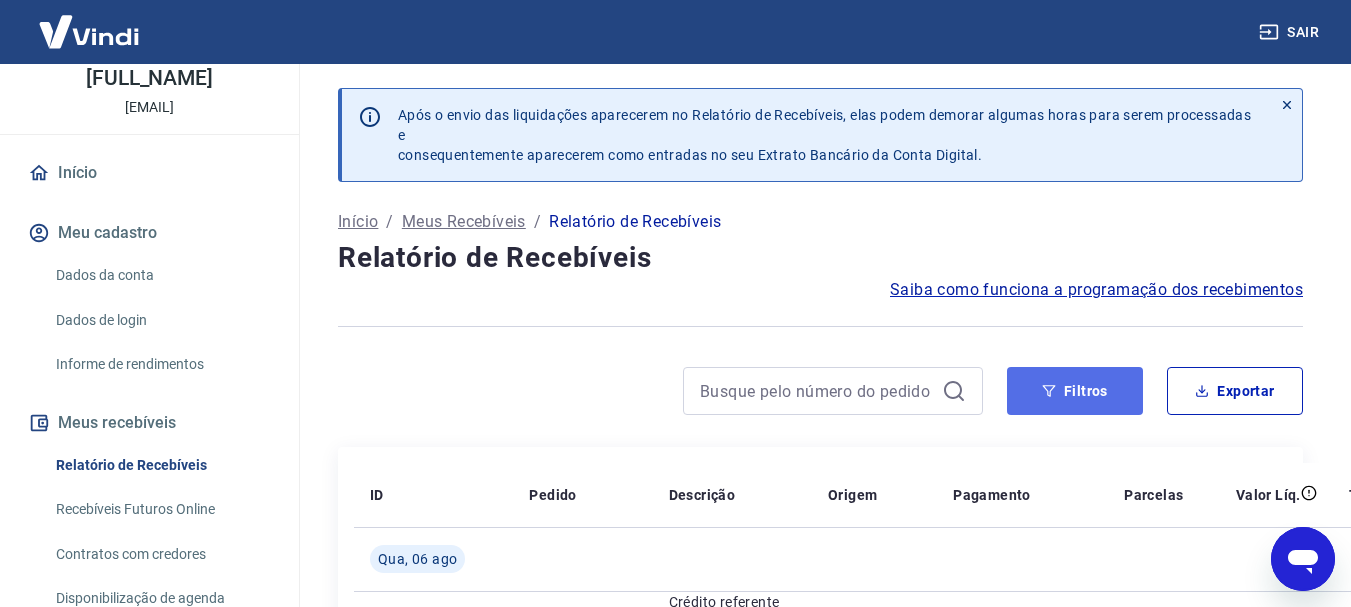 click on "Filtros" at bounding box center (1075, 391) 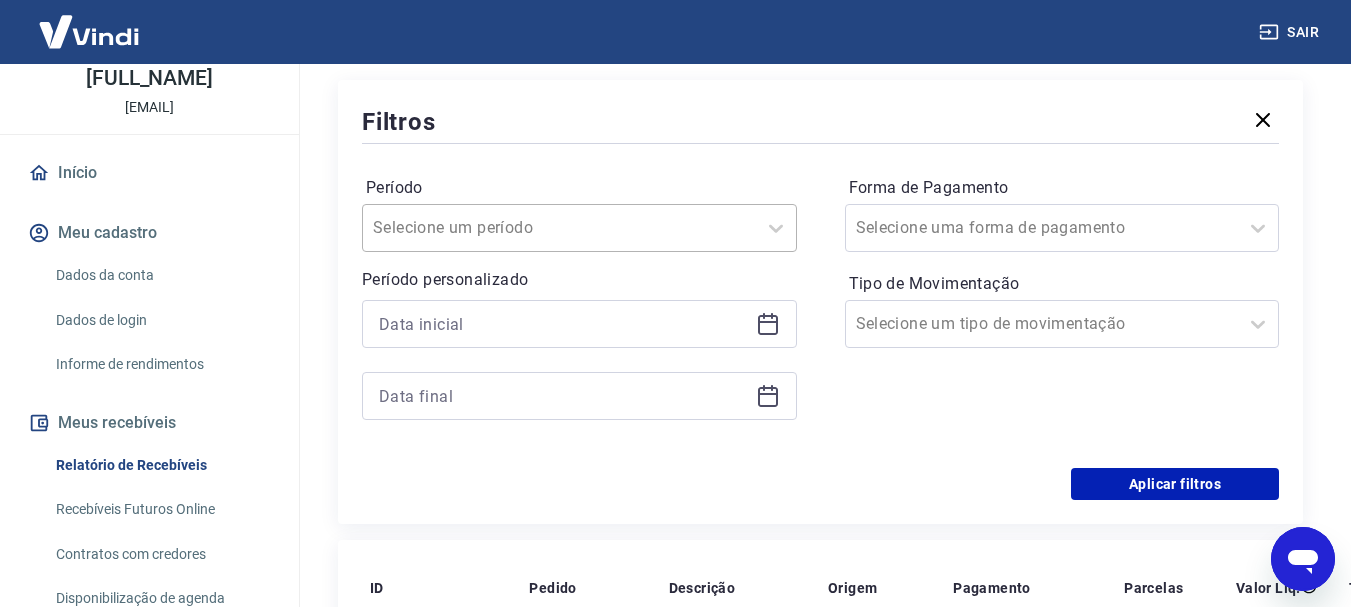 scroll, scrollTop: 400, scrollLeft: 0, axis: vertical 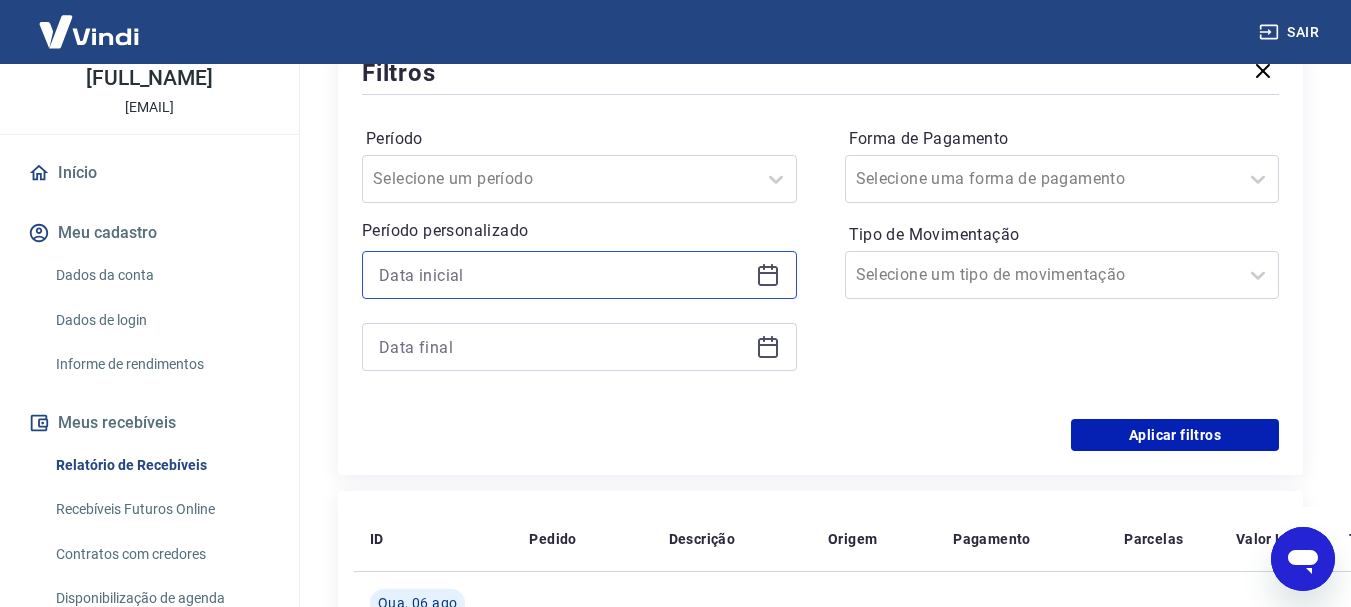click at bounding box center [563, 275] 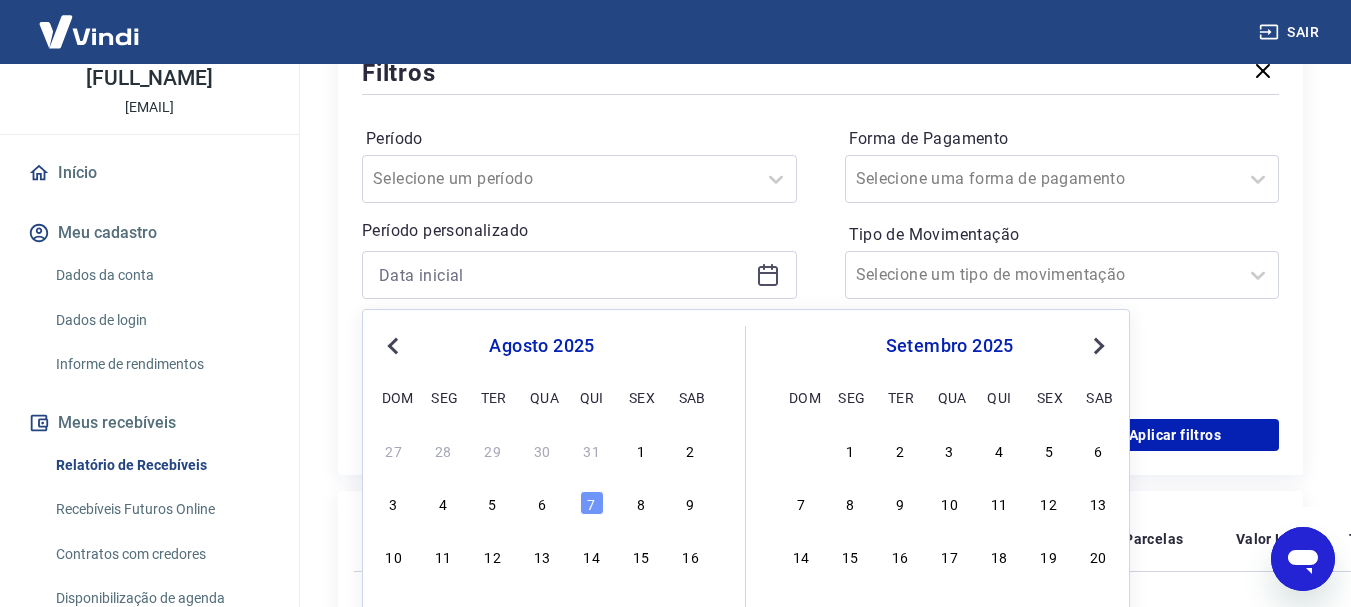 click on "Previous Month" at bounding box center (395, 345) 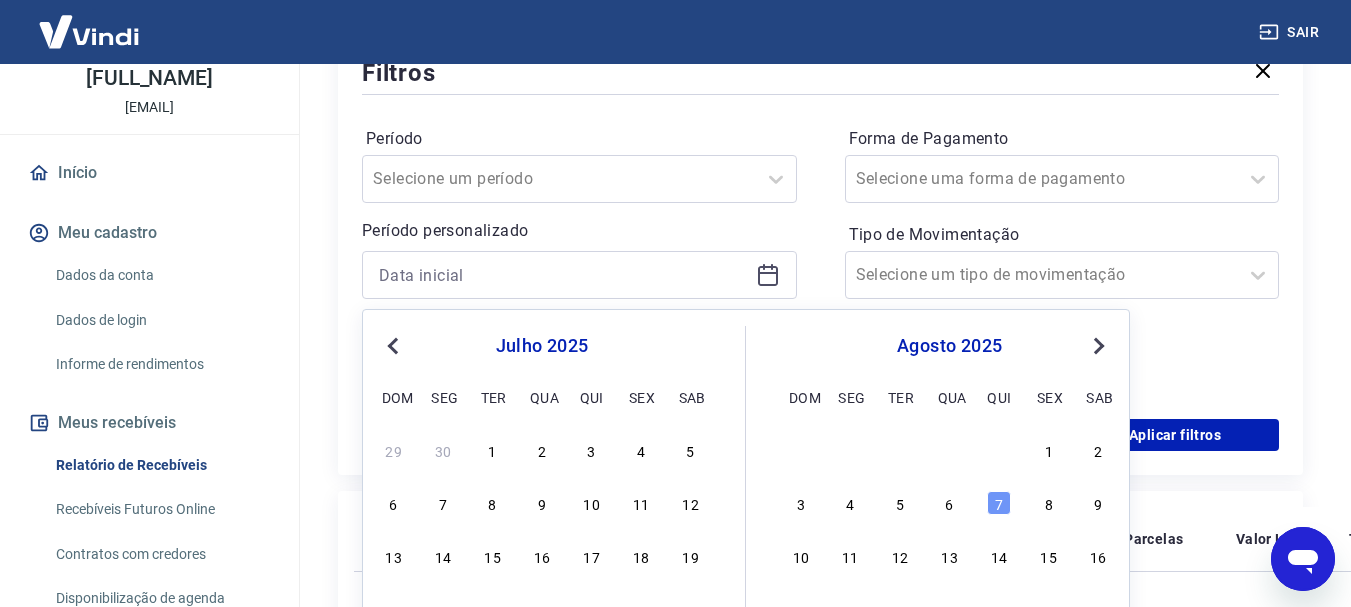click on "Previous Month" at bounding box center [395, 345] 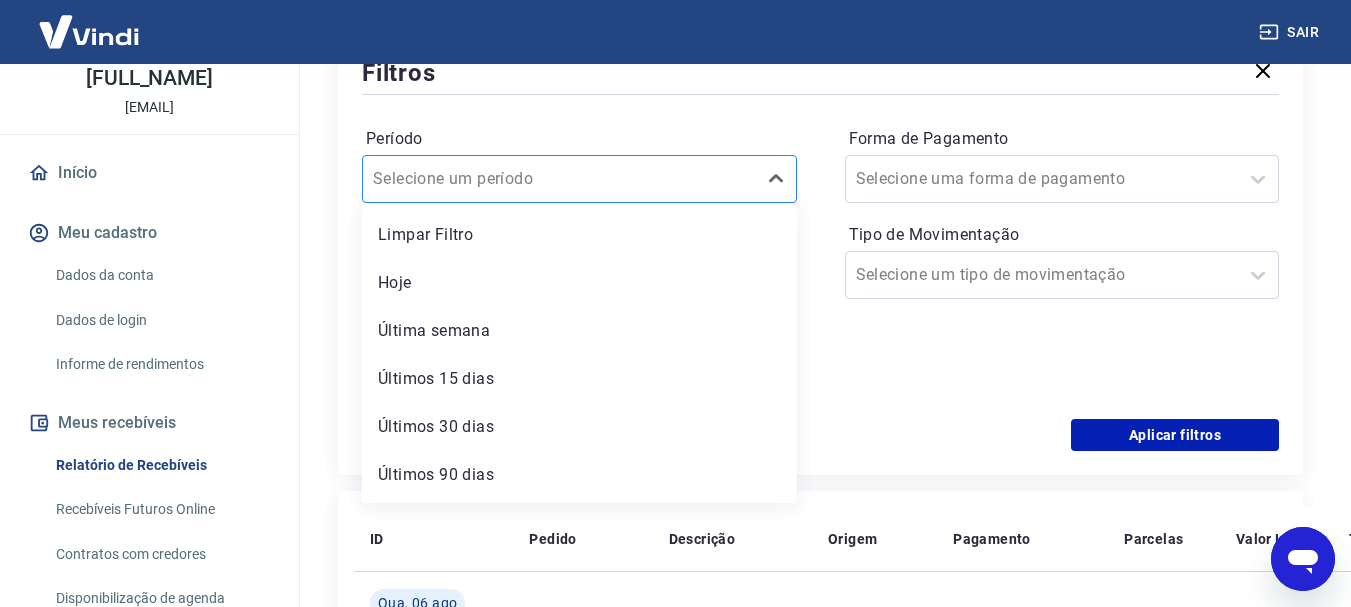 click at bounding box center (559, 179) 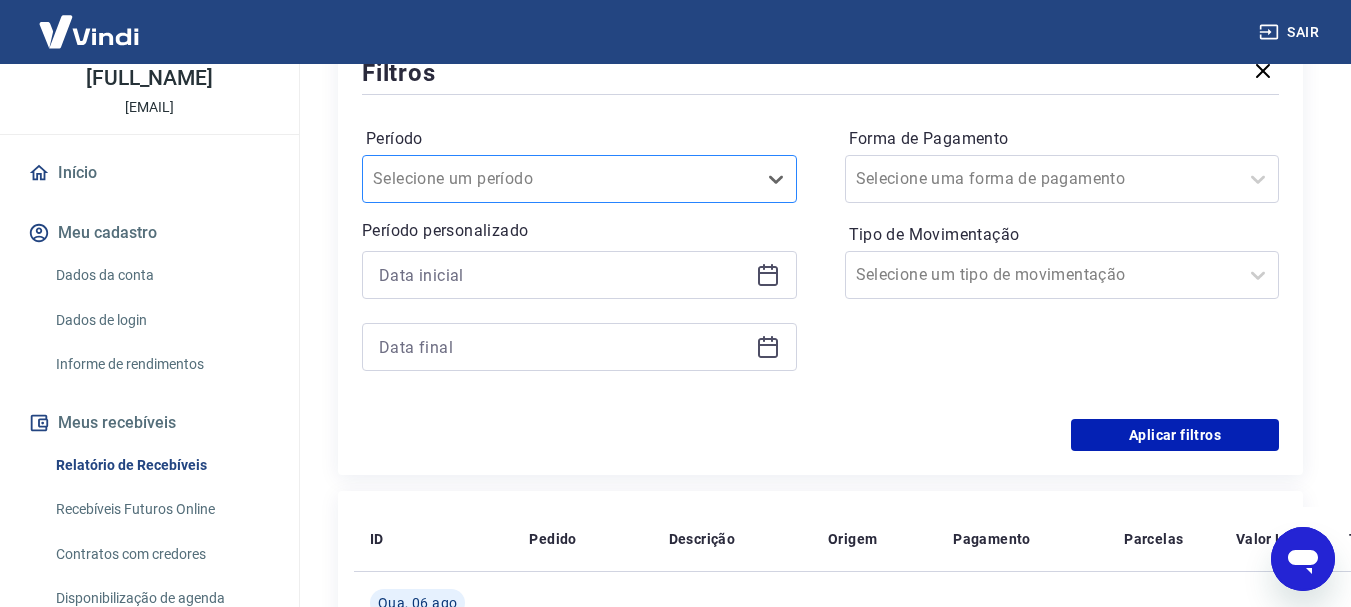 click at bounding box center (559, 179) 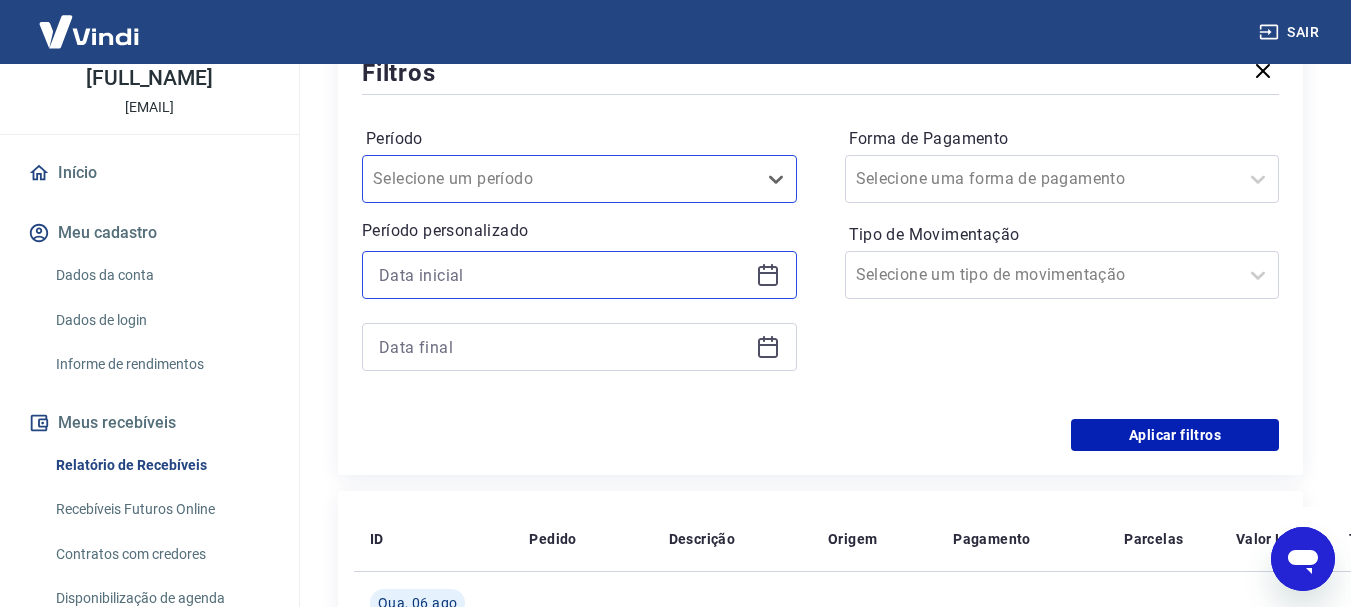 click at bounding box center (563, 275) 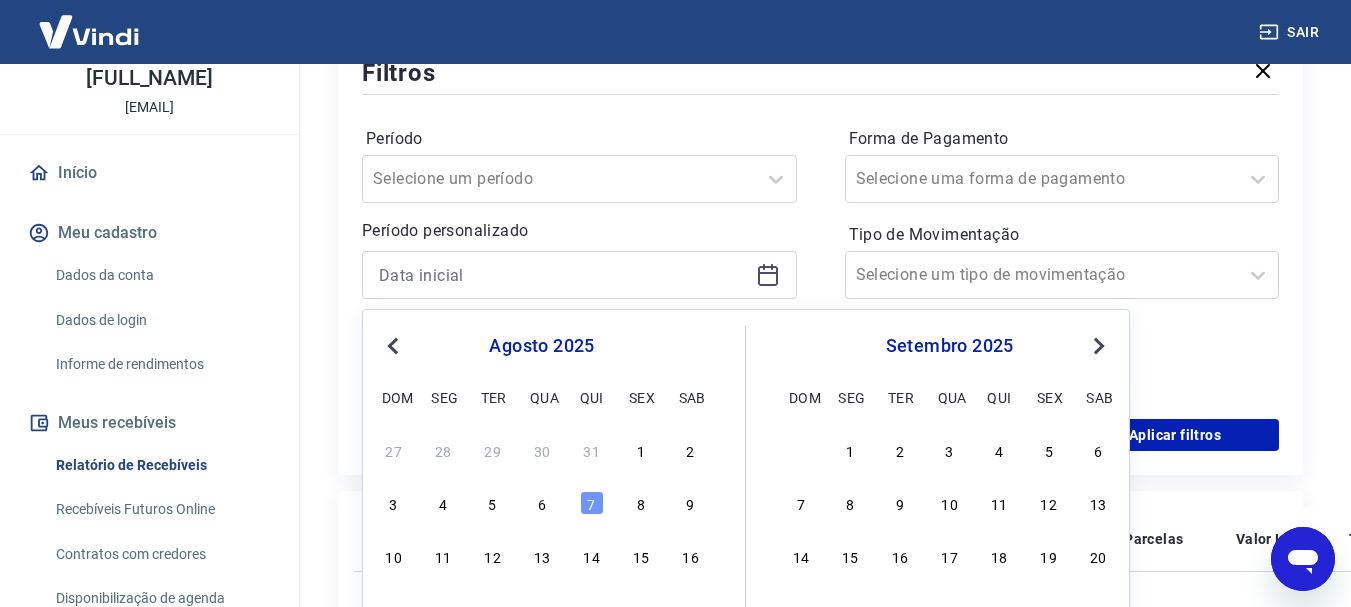click on "Previous Month" at bounding box center (395, 345) 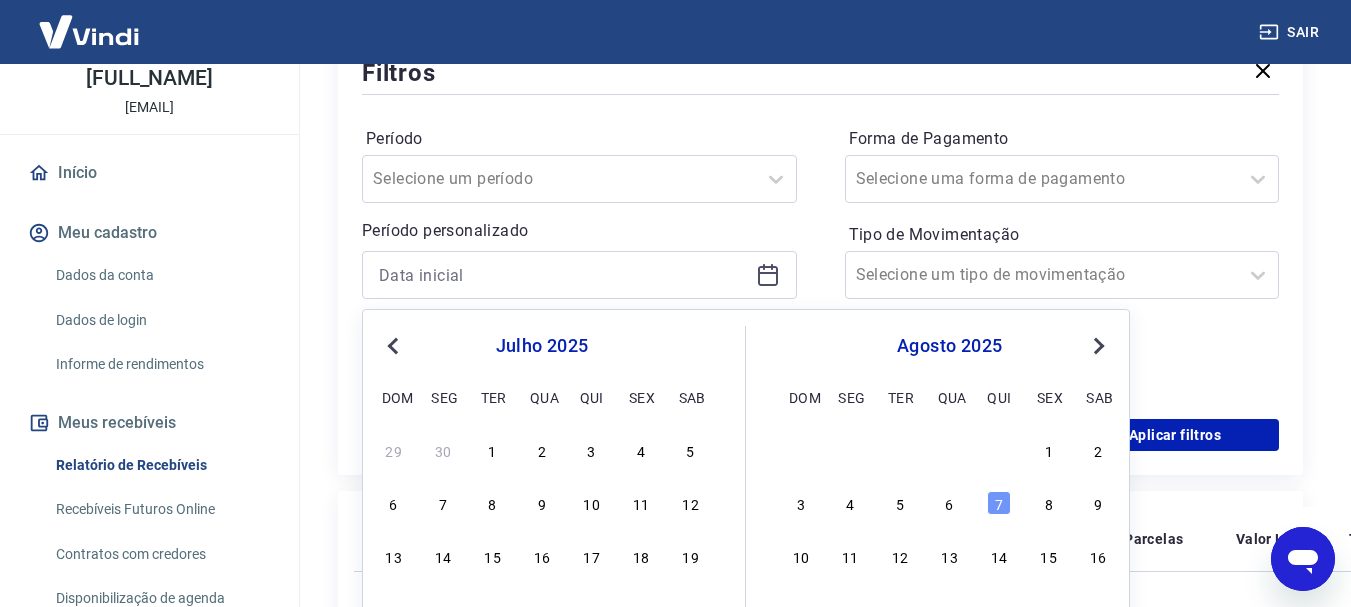 click on "Previous Month" at bounding box center [395, 345] 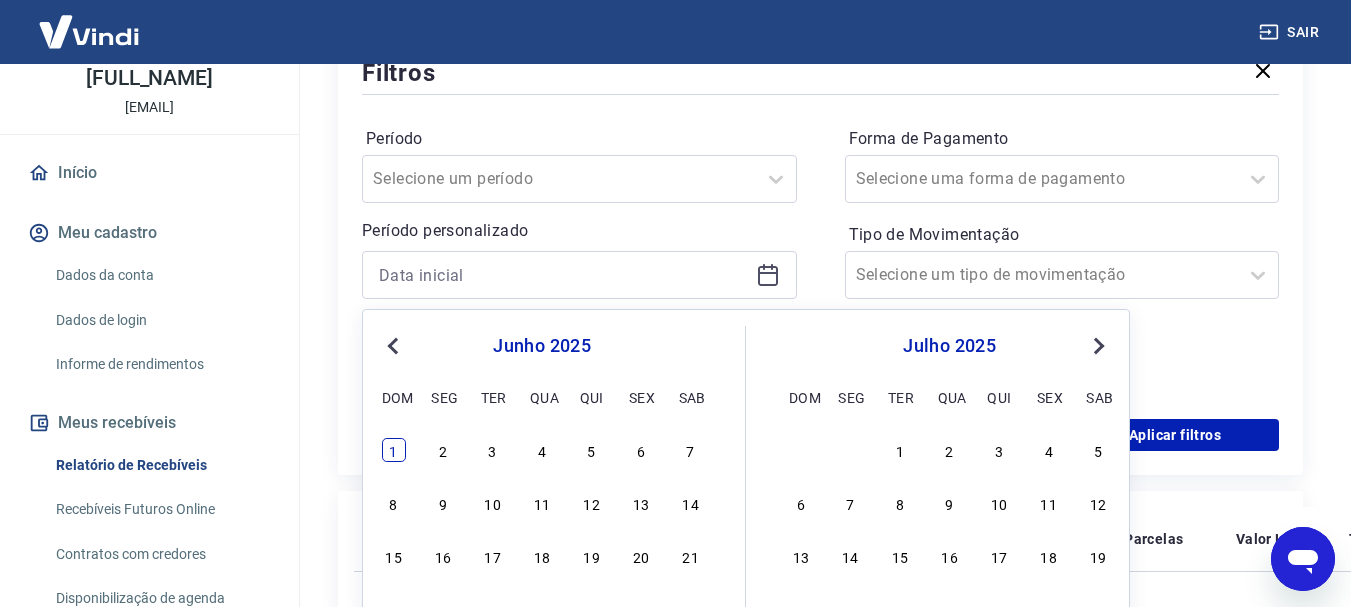 click on "1" at bounding box center (394, 450) 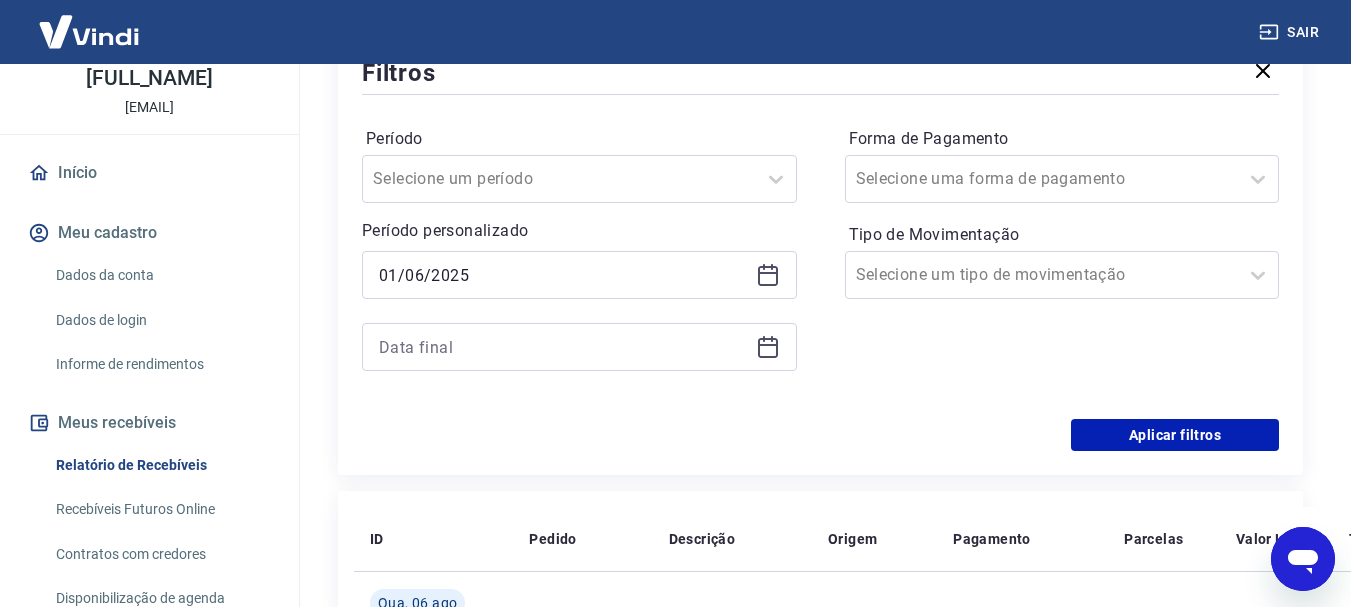 type on "01/06/2025" 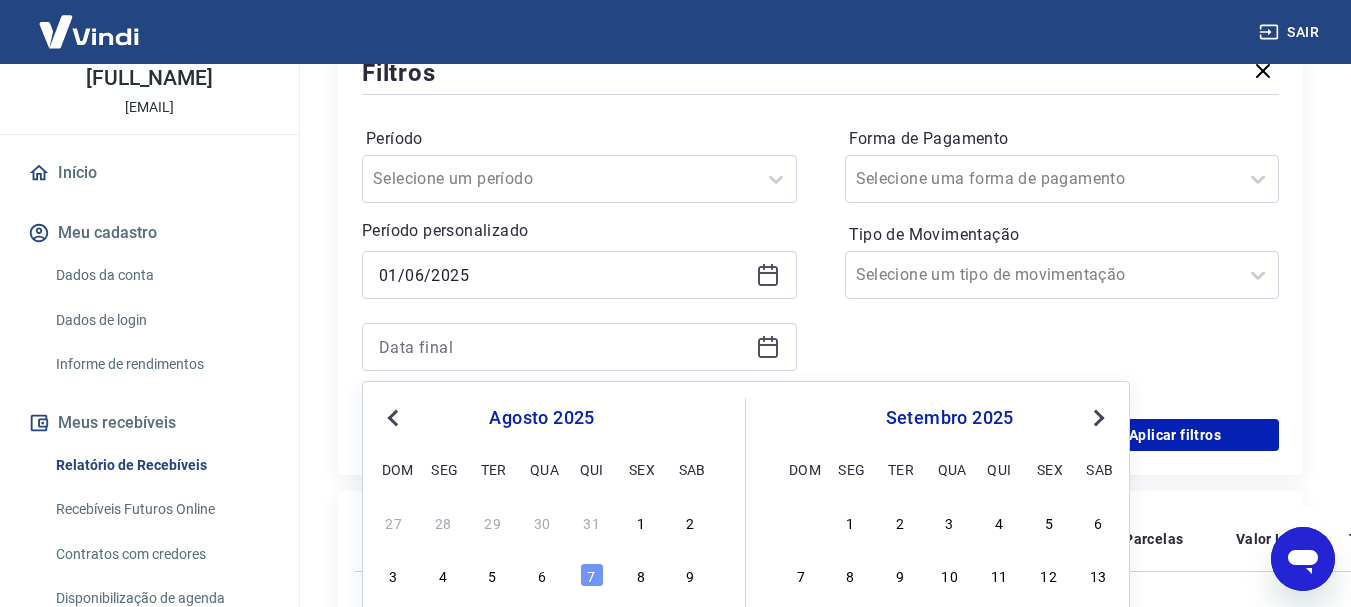 click on "Previous Month" at bounding box center (393, 418) 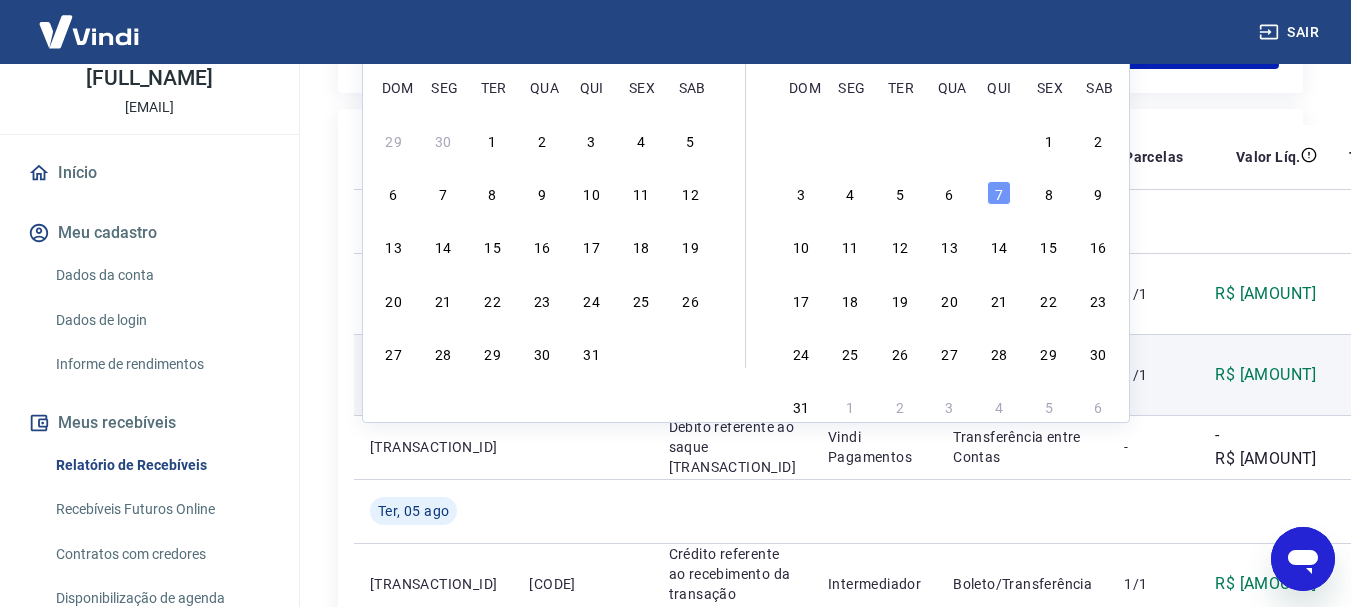 scroll, scrollTop: 800, scrollLeft: 0, axis: vertical 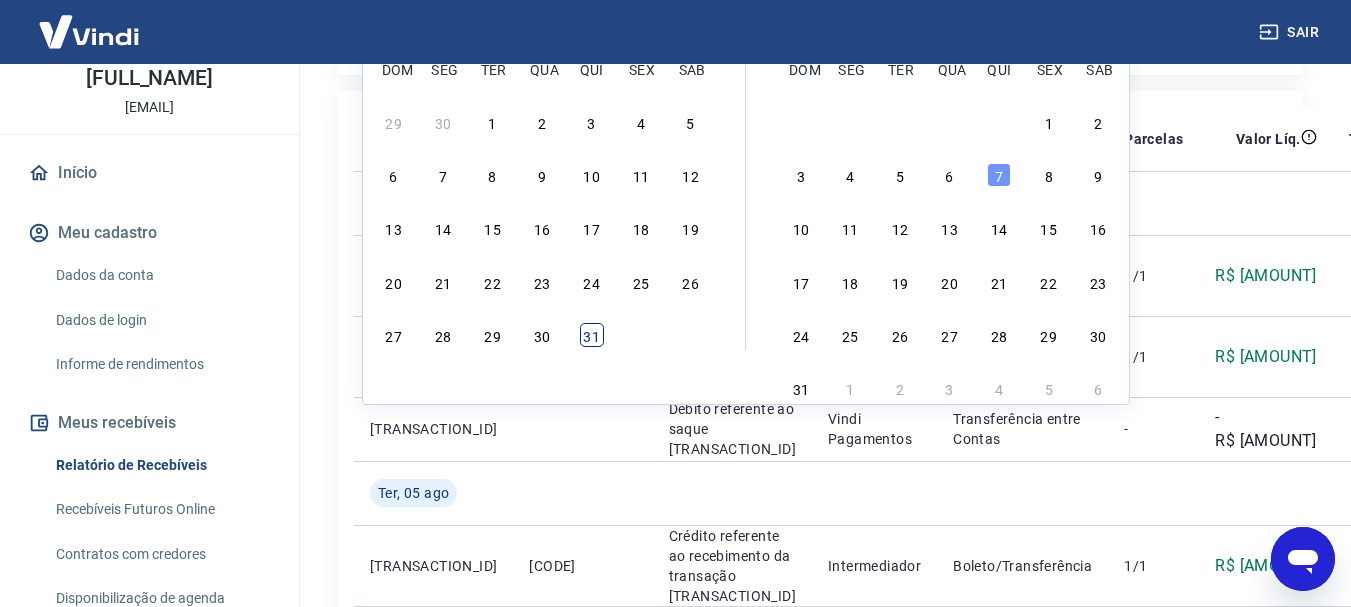 click on "31" at bounding box center [592, 335] 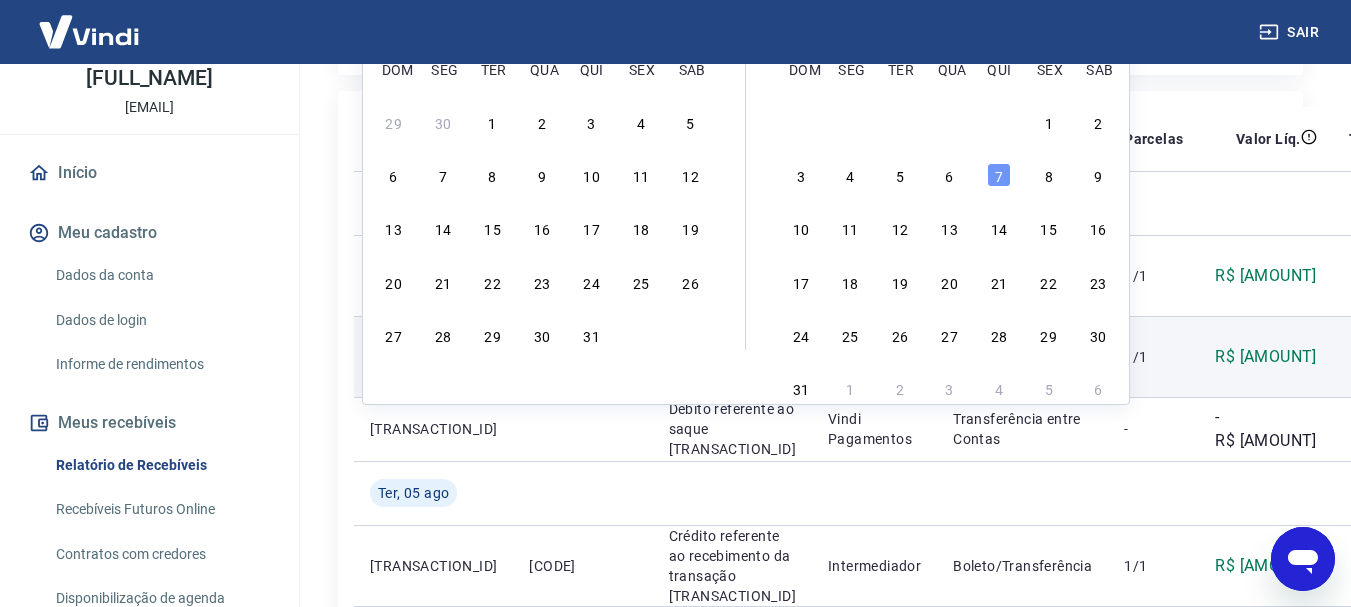 type on "31/07/2025" 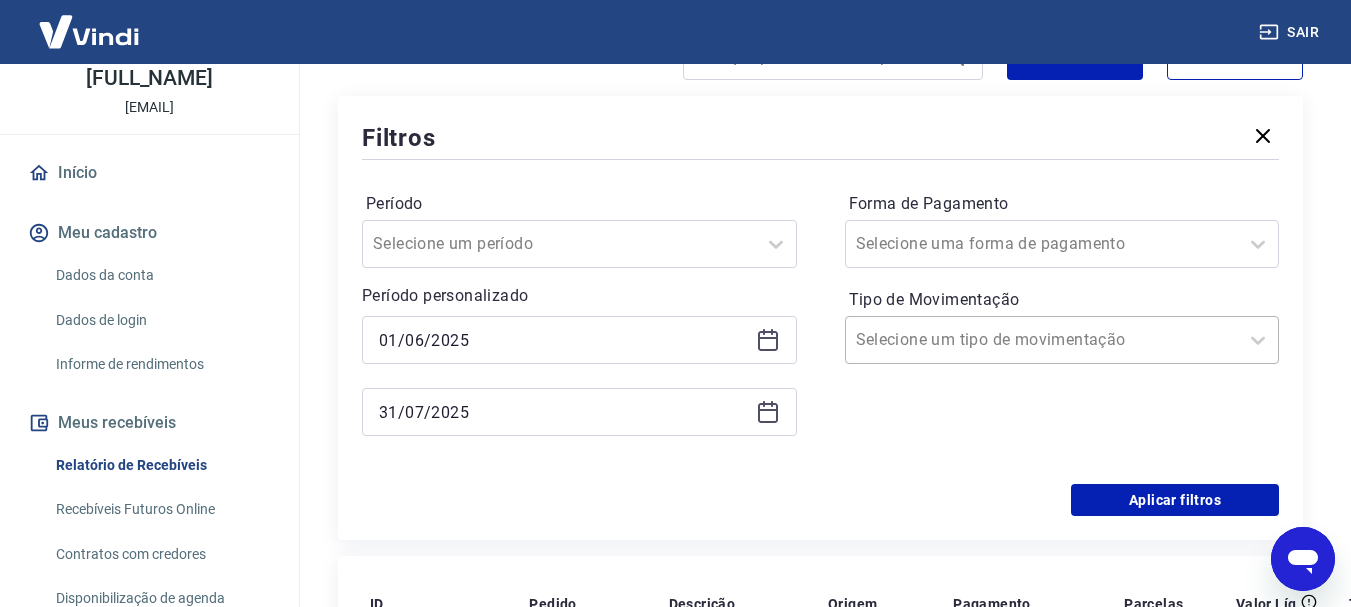 scroll, scrollTop: 300, scrollLeft: 0, axis: vertical 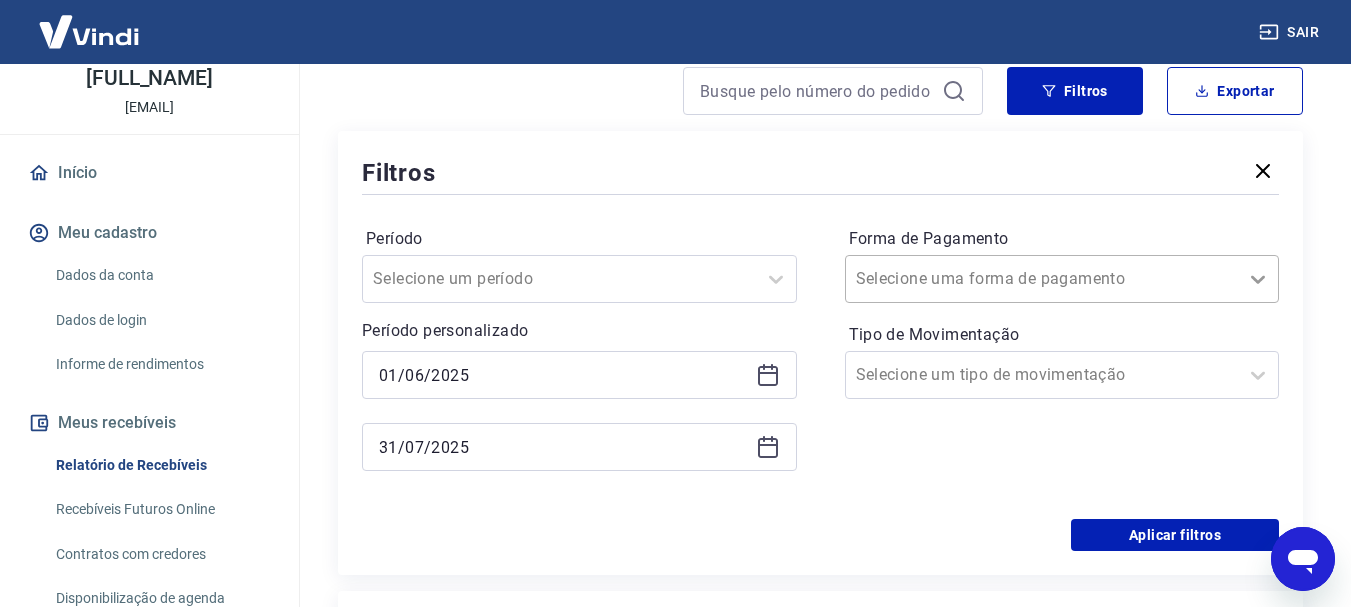 click 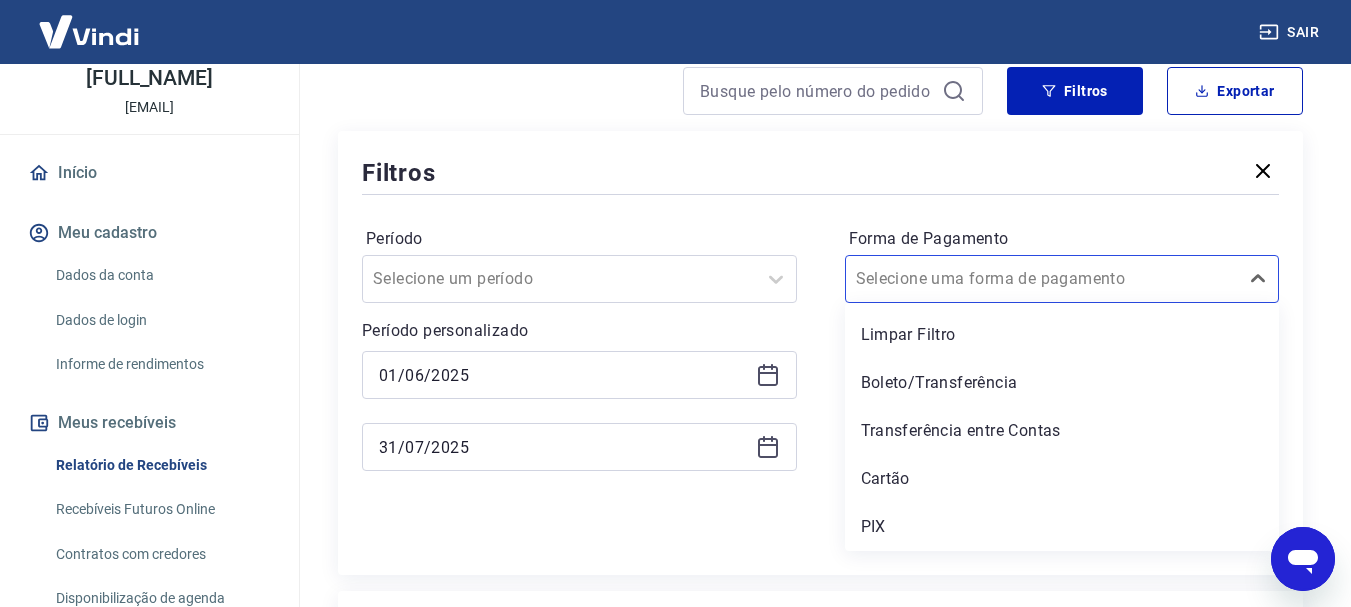 click on "Após o envio das liquidações aparecerem no Relatório de Recebíveis, elas podem demorar algumas horas para serem processadas e consequentemente aparecerem como entradas no seu Extrato Bancário da Conta Digital. Início / Meus Recebíveis / Relatório de Recebíveis Relatório de Recebíveis Saiba como funciona a programação dos recebimentos Saiba como funciona a programação dos recebimentos Filtros Exportar Filtros Período Selecione um período Período personalizado Selected date: [DATE] [DATE] Selected date: [DATE] [DATE] Forma de Pagamento option Transferência entre Contas focused, 3 of 5. 5 results available. Use Up and Down to choose options, press Enter to select the currently focused option, press Escape to exit the menu, press Tab to select the option and exit the menu. Selecione uma forma de pagamento Limpar Filtro Boleto/Transferência Transferência entre Contas Cartão PIX Tipo de Movimentação Aplicar filtros ID Pedido Origem -" at bounding box center (820, 1441) 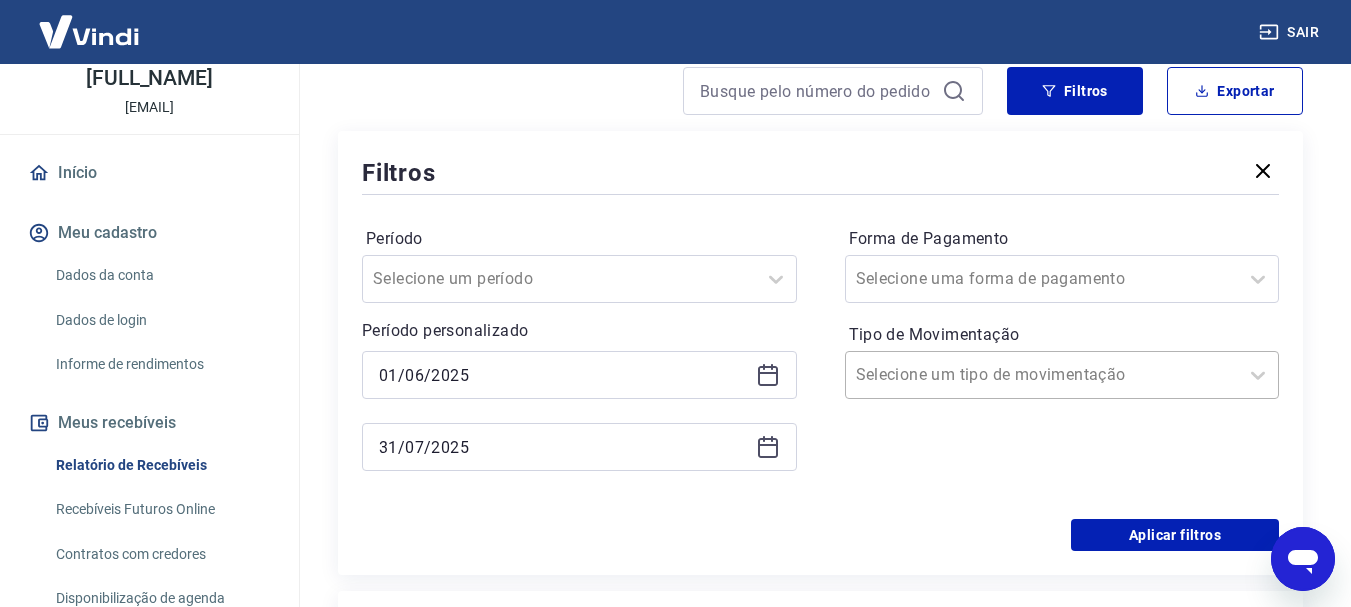 click at bounding box center [1042, 375] 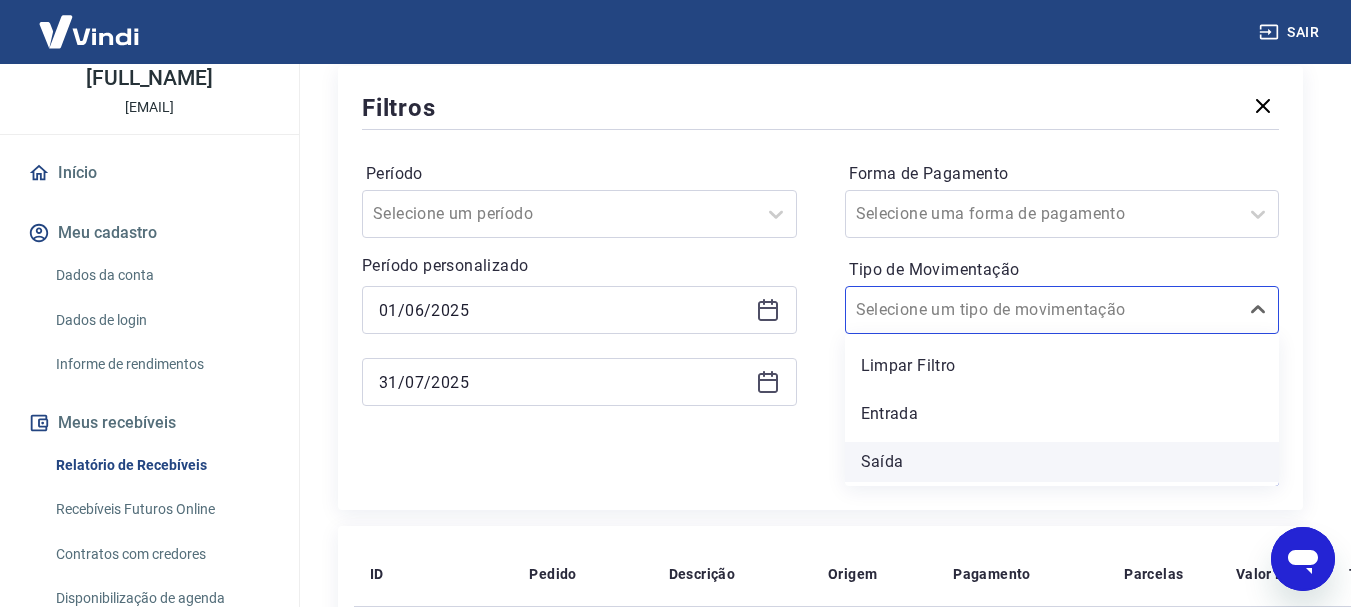 scroll, scrollTop: 400, scrollLeft: 0, axis: vertical 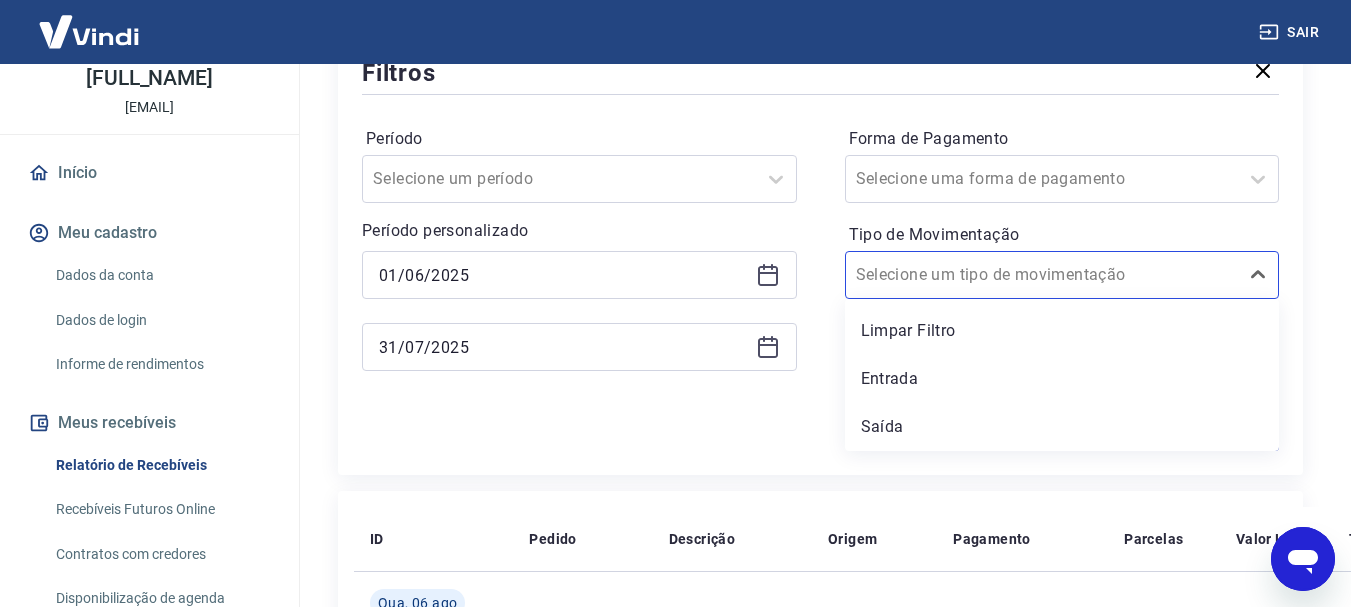 click on "Após o envio das liquidações aparecerem no Relatório de Recebíveis, elas podem demorar algumas horas para serem processadas e consequentemente aparecerem como entradas no seu Extrato Bancário da Conta Digital. Início / Meus Recebíveis / Relatório de Recebíveis Relatório de Recebíveis Saiba como funciona a programação dos recebimentos Saiba como funciona a programação dos recebimentos Filtros Exportar Filtros Período Selecione um período Período personalizado Selected date: [DATE] [DATE] Selected date: [DATE] [DATE] Forma de Pagamento Selecione uma forma de pagamento Tipo de Movimentação option Entrada focused, 3 of 3. 3 results available. Use Up and Down to choose options, press Enter to select the currently focused option, press Escape to exit the menu, press Tab to select the option and exit the menu. Selecione um tipo de movimentação Limpar Filtro Entrada Saída Aplicar filtros ID Pedido Descrição Origem Pagamento Parcelas -" at bounding box center [820, 1341] 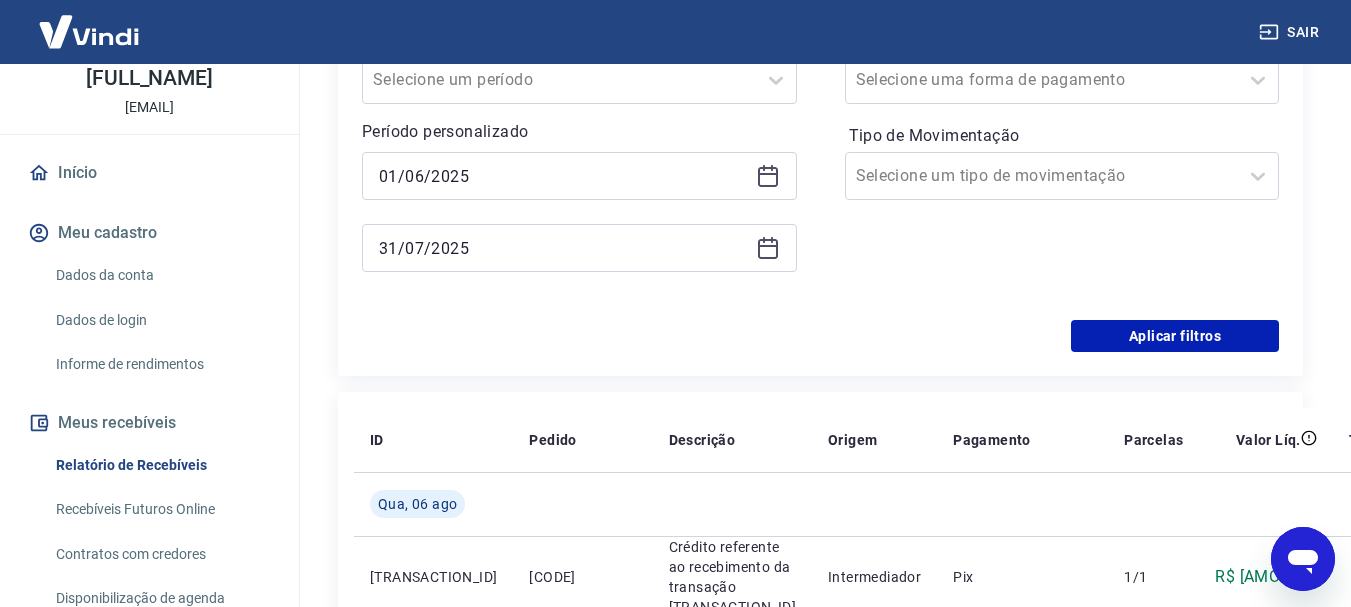 scroll, scrollTop: 500, scrollLeft: 0, axis: vertical 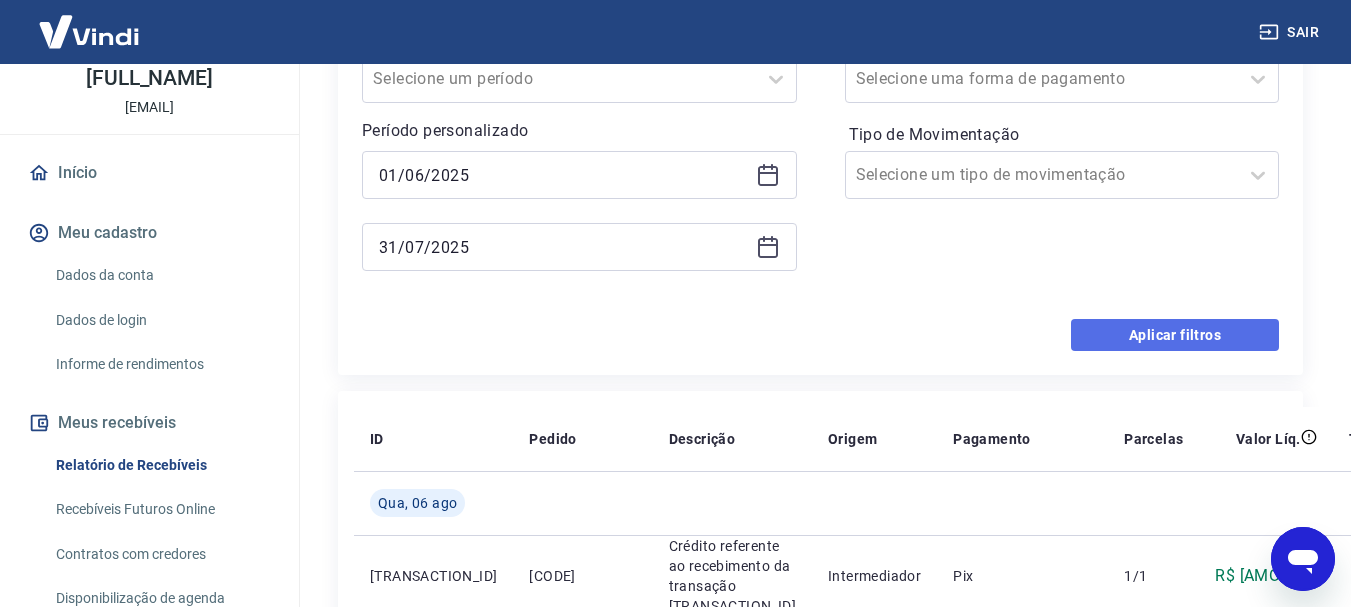 click on "Aplicar filtros" at bounding box center [1175, 335] 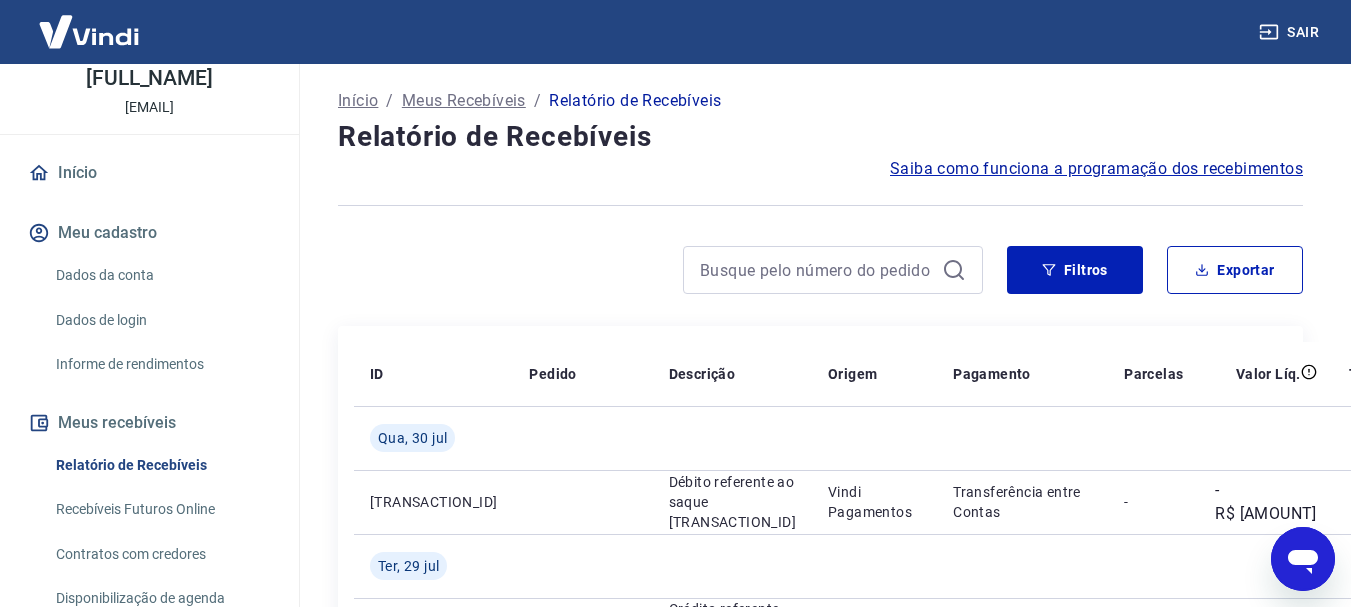 scroll, scrollTop: 100, scrollLeft: 0, axis: vertical 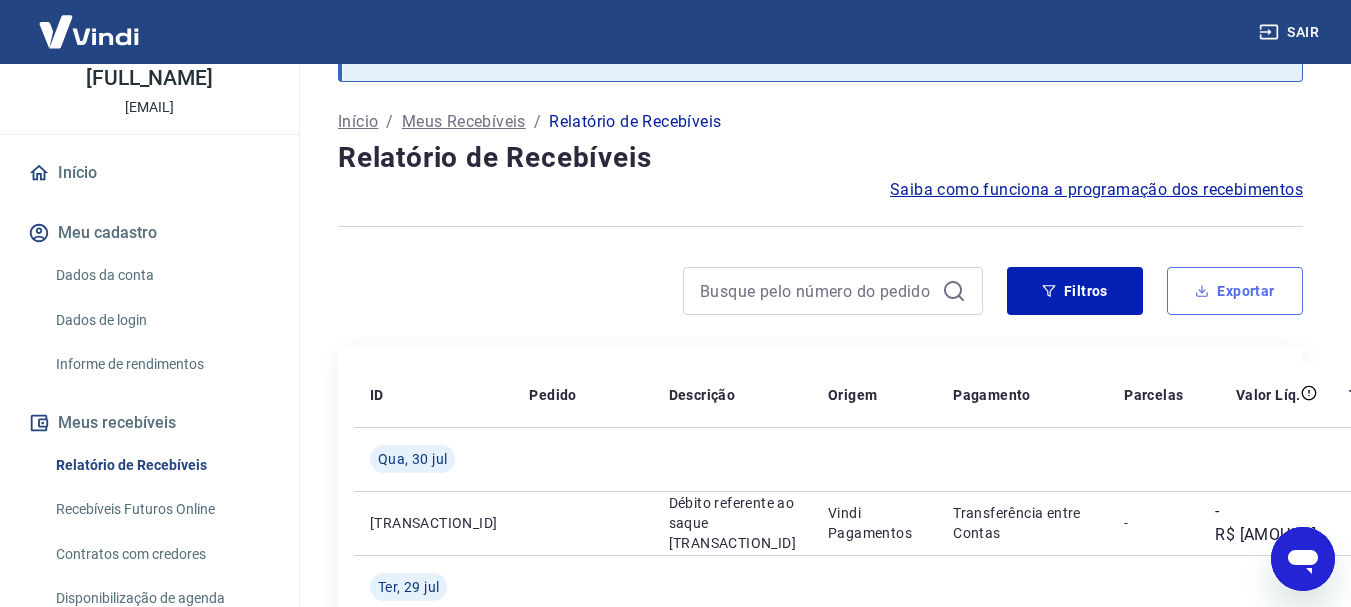 click on "Exportar" at bounding box center (1235, 291) 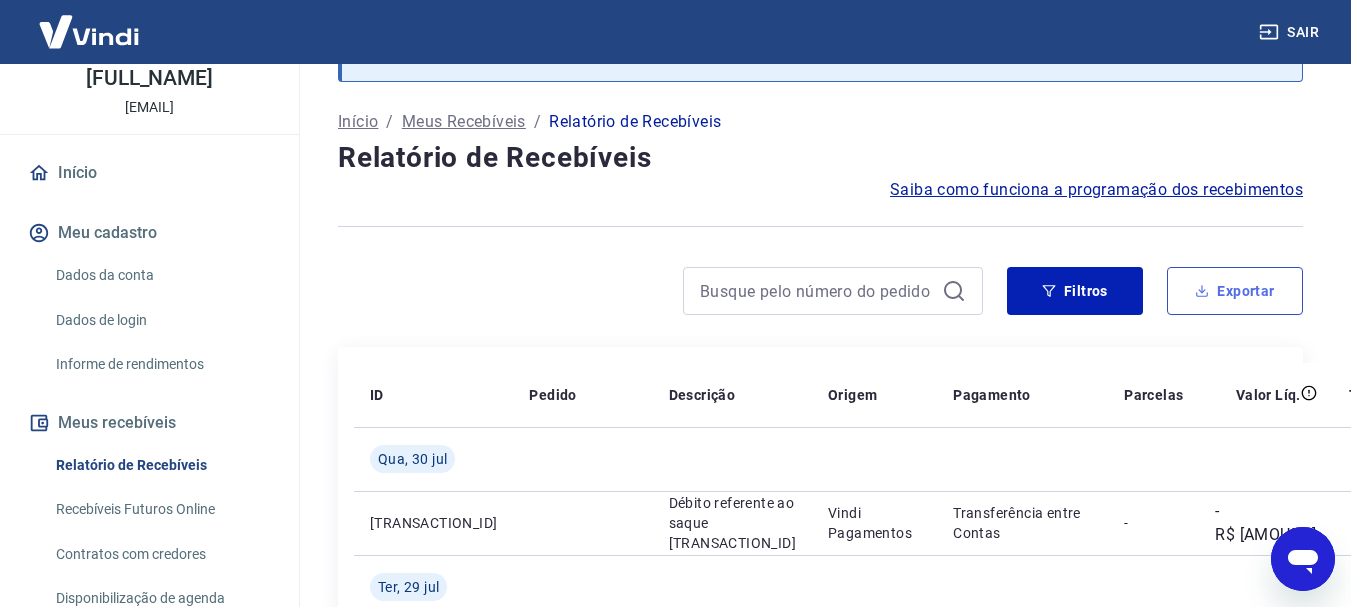 type on "01/06/2025" 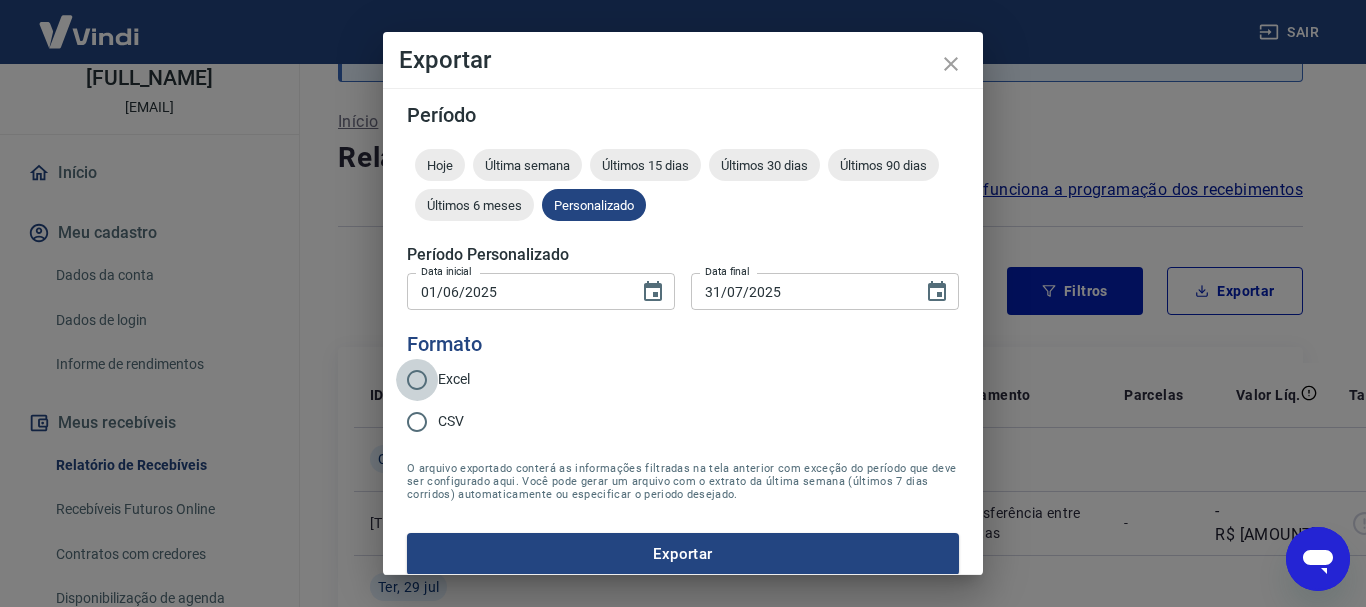 click on "Excel" at bounding box center [417, 380] 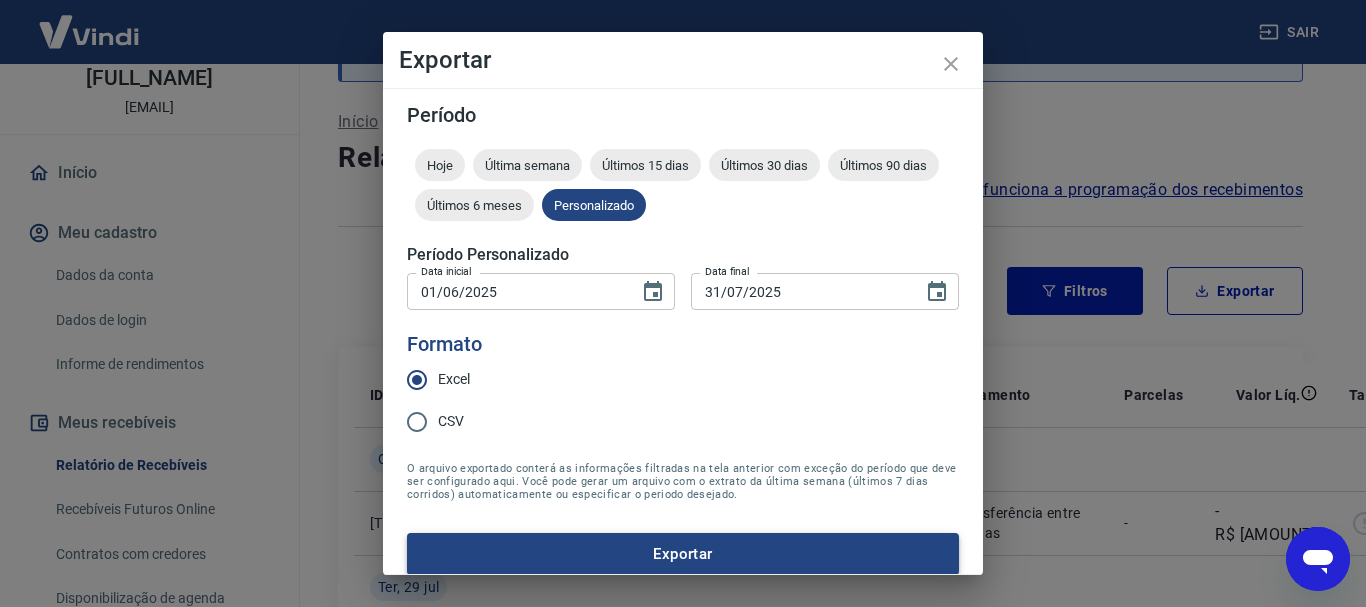 click on "Exportar" at bounding box center [683, 554] 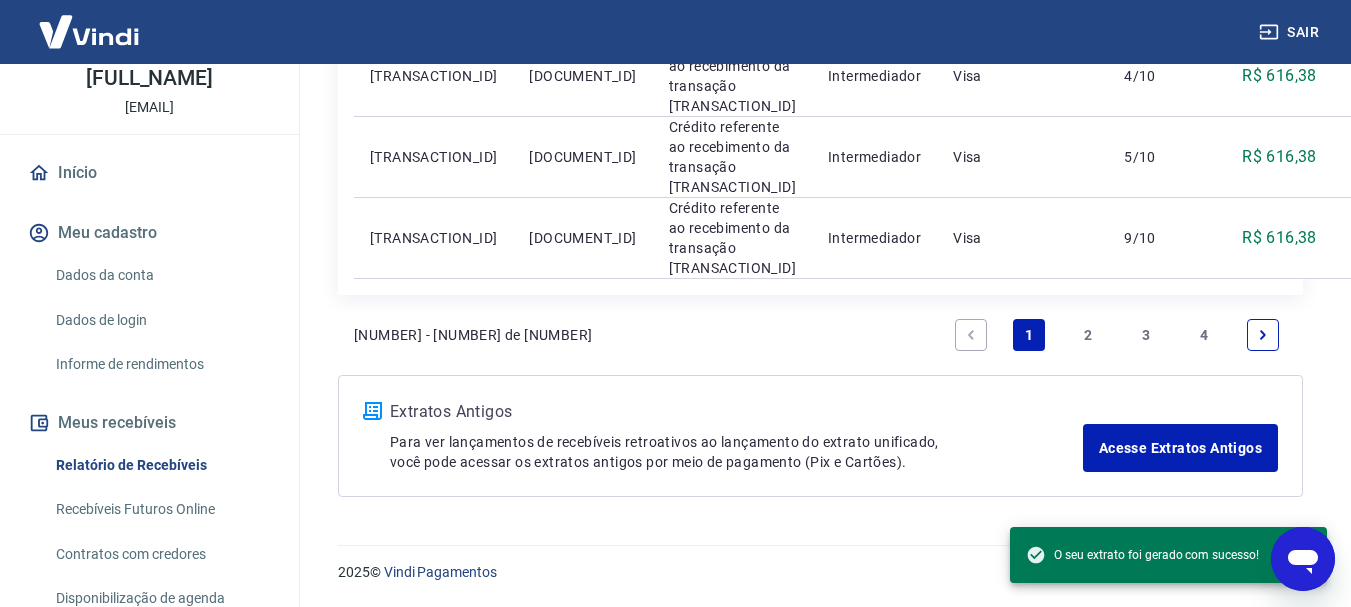 scroll, scrollTop: 3021, scrollLeft: 0, axis: vertical 